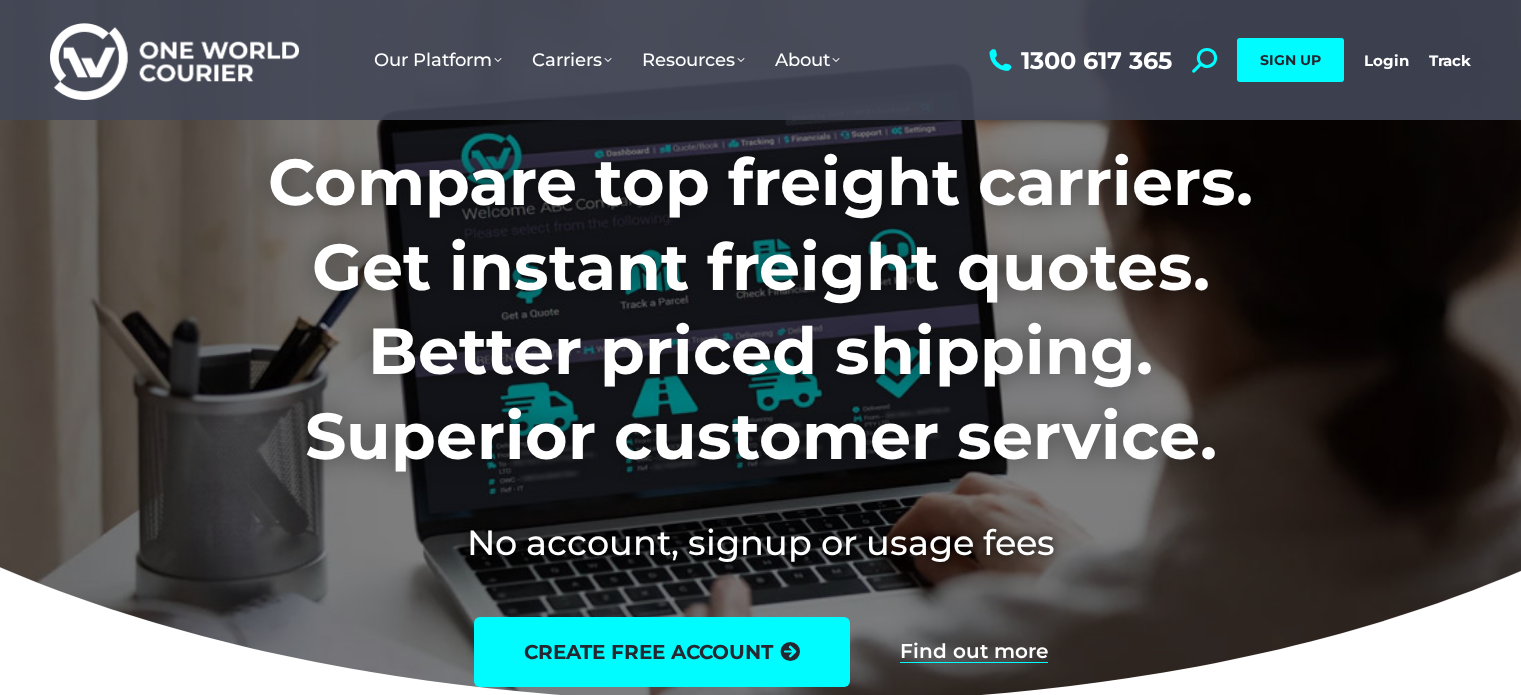 scroll, scrollTop: 0, scrollLeft: 0, axis: both 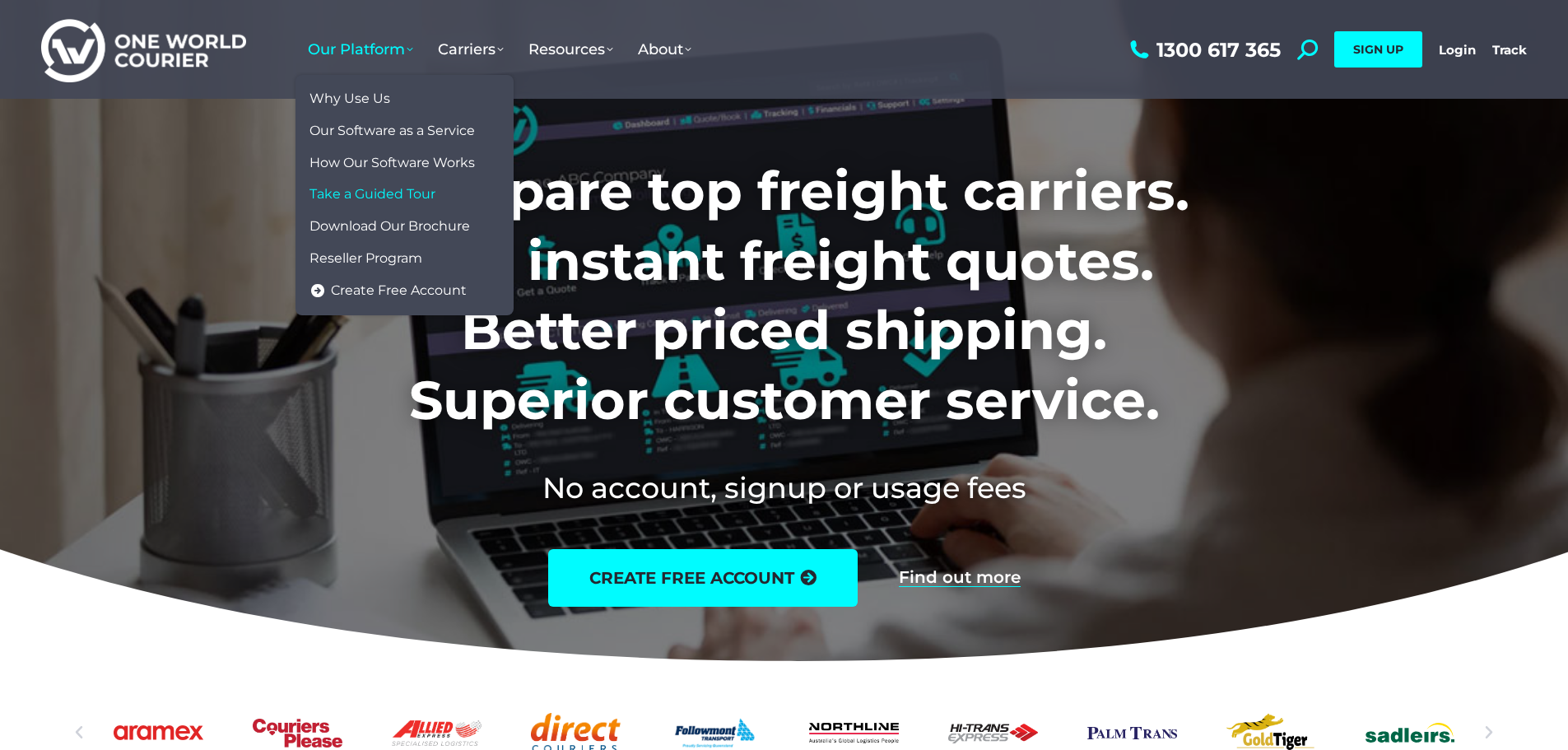 click on "Take a Guided Tour" at bounding box center [372, 194] 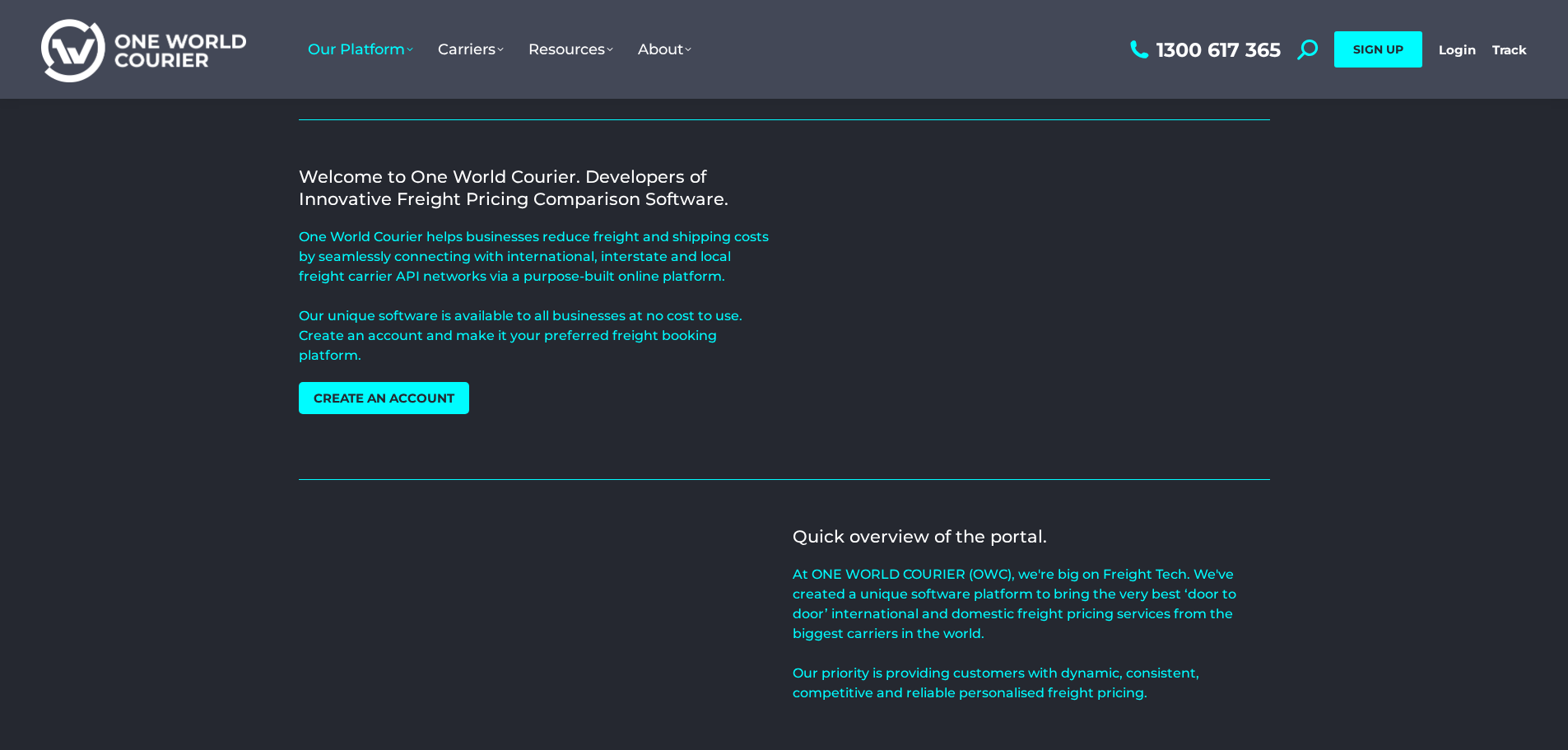 scroll, scrollTop: 0, scrollLeft: 0, axis: both 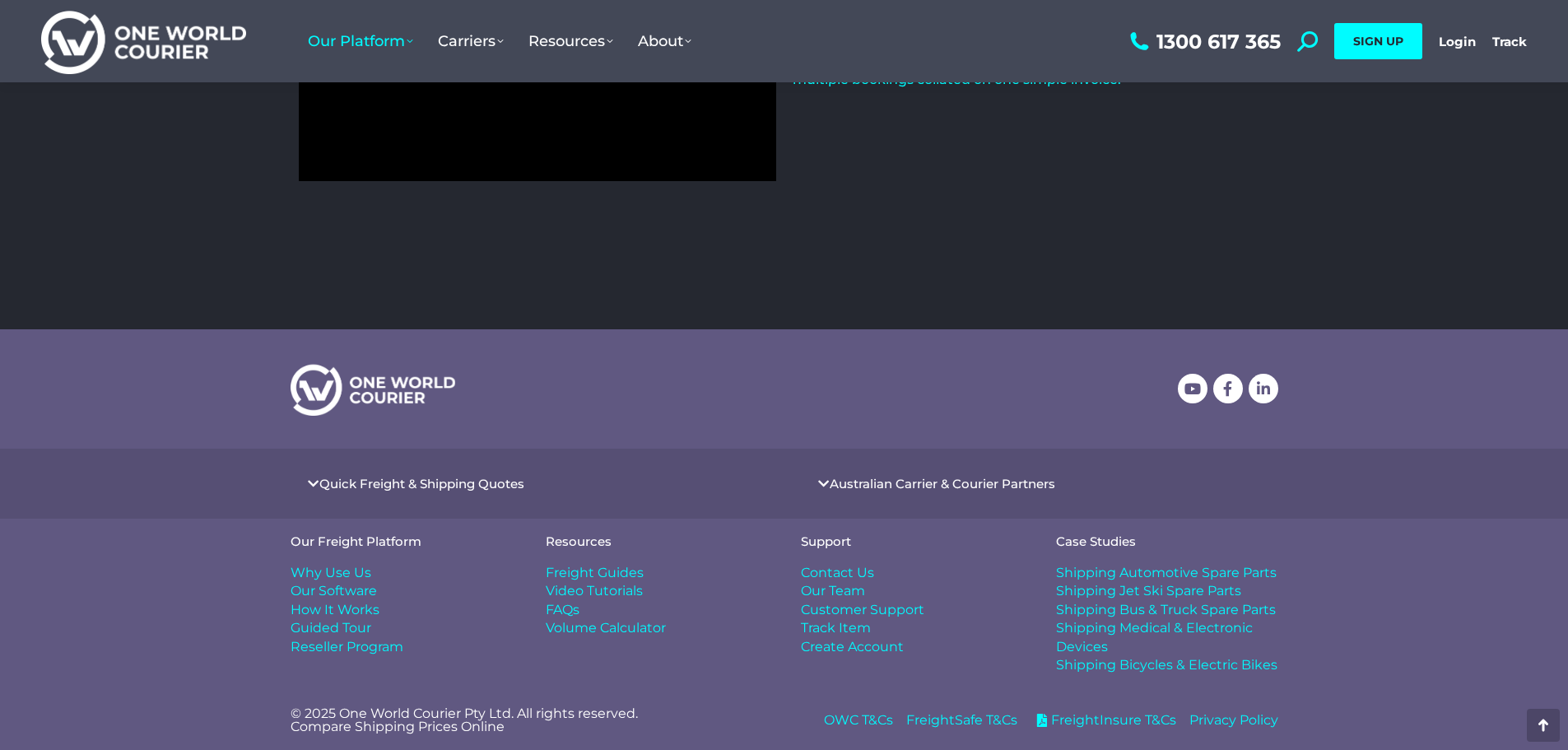 click on "Contact Us" at bounding box center [837, 573] 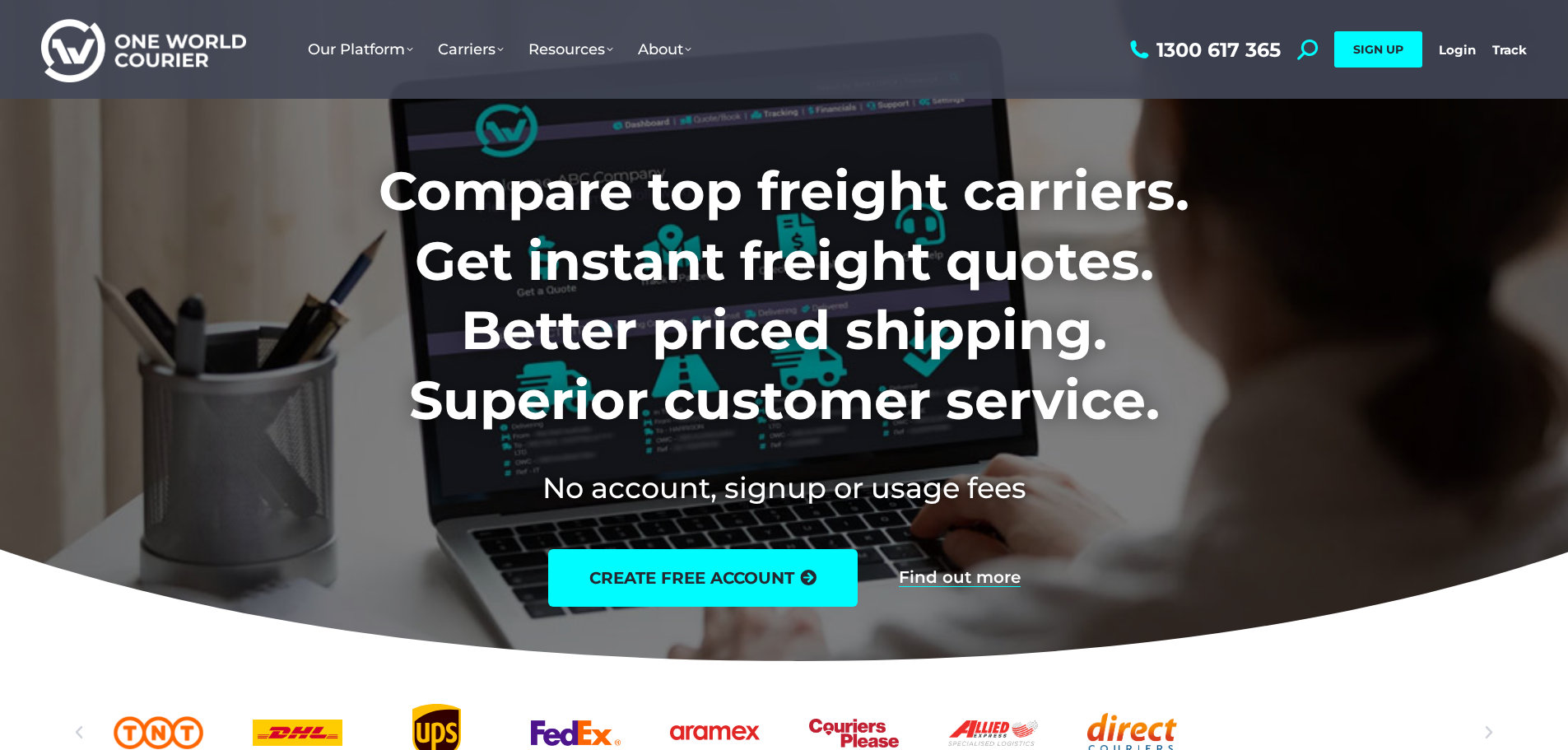 scroll, scrollTop: 0, scrollLeft: 0, axis: both 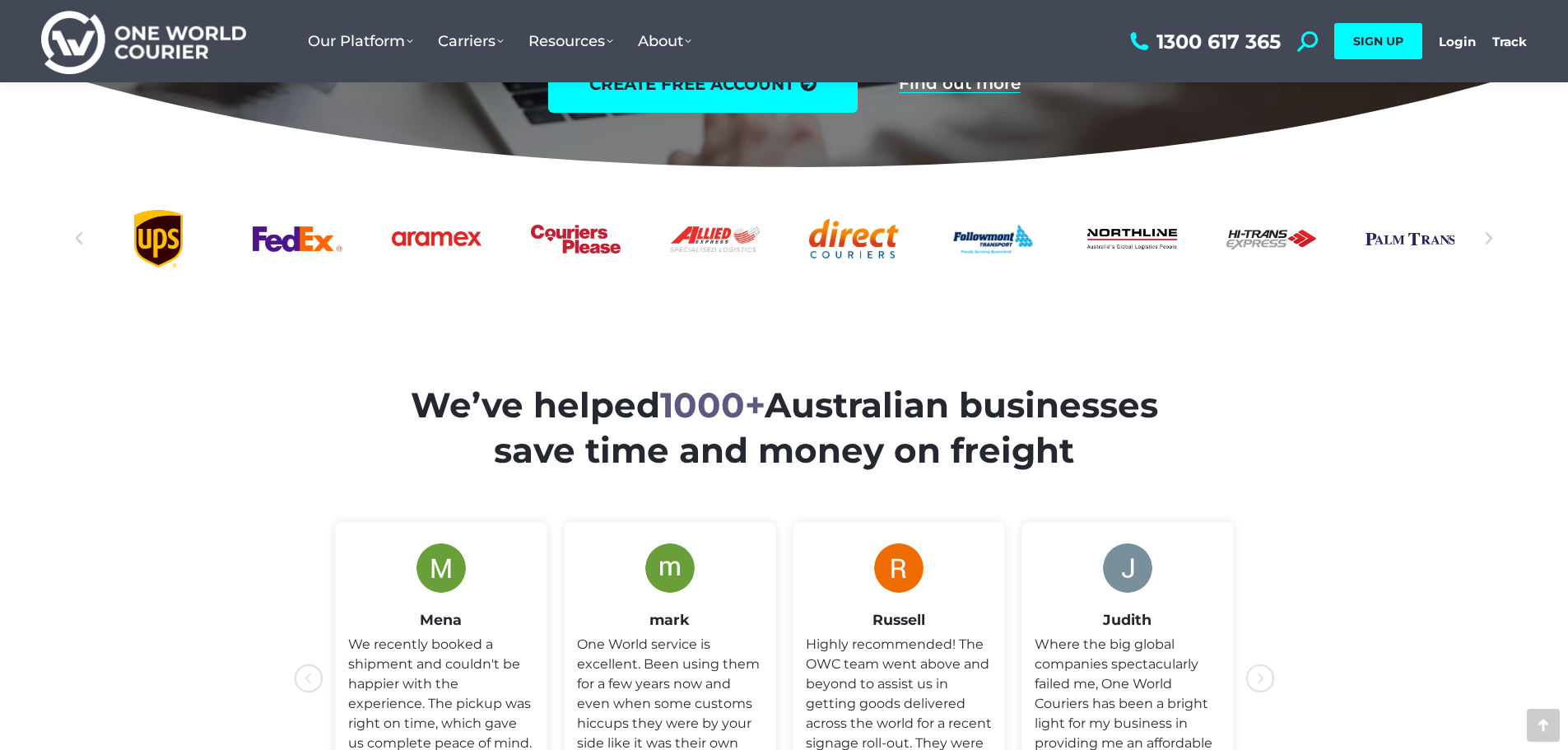 click at bounding box center (784, 239) 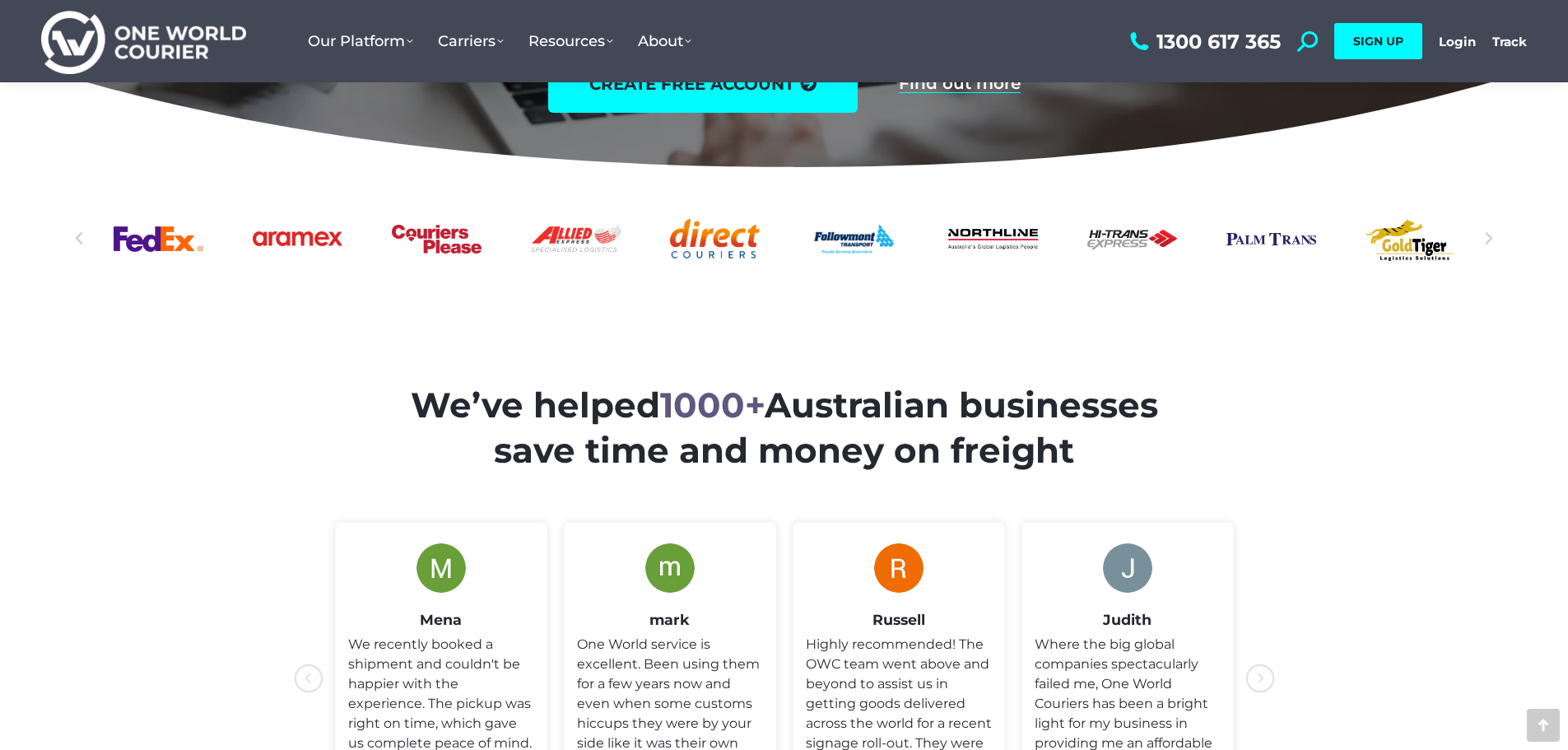 click at bounding box center [1489, 239] 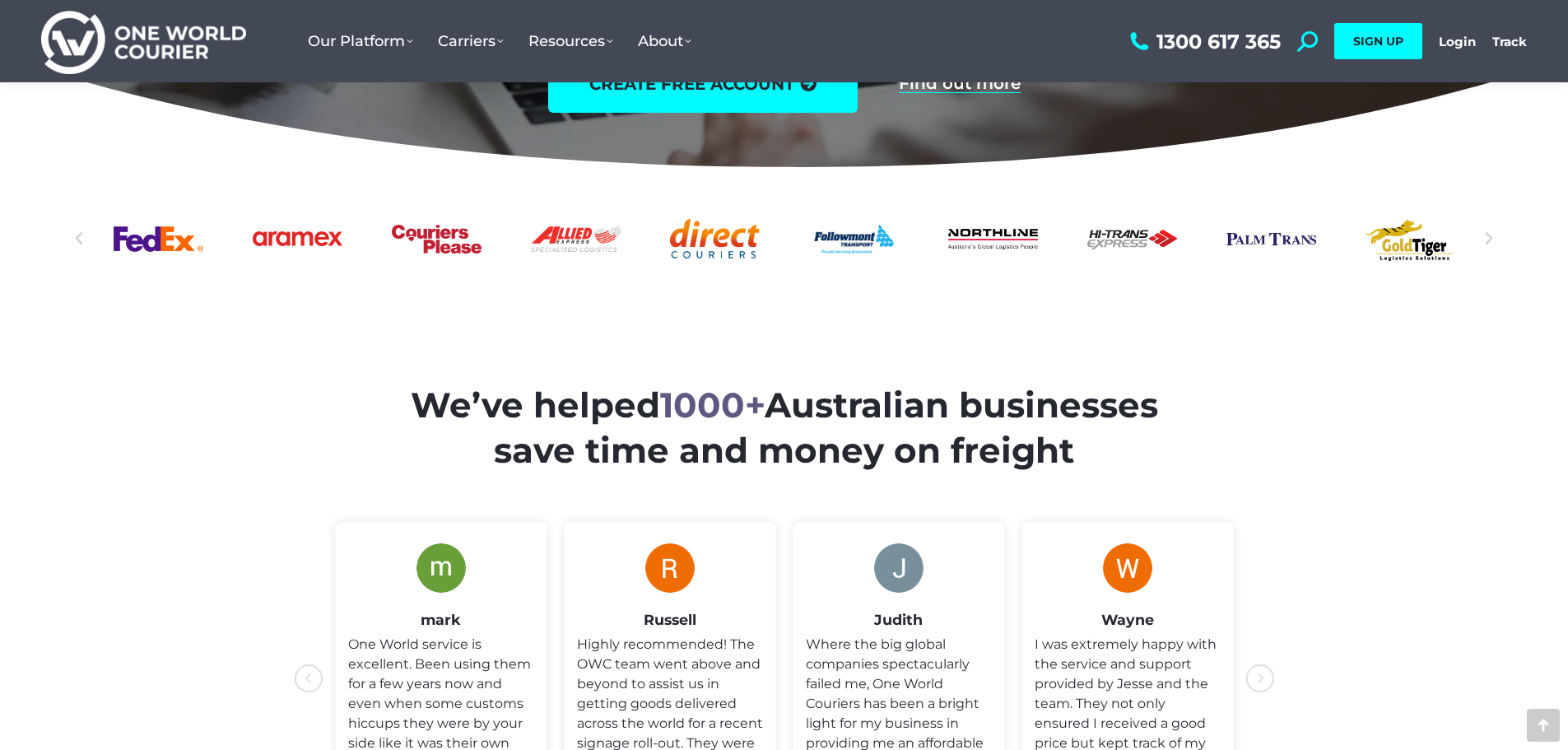 click at bounding box center (1489, 239) 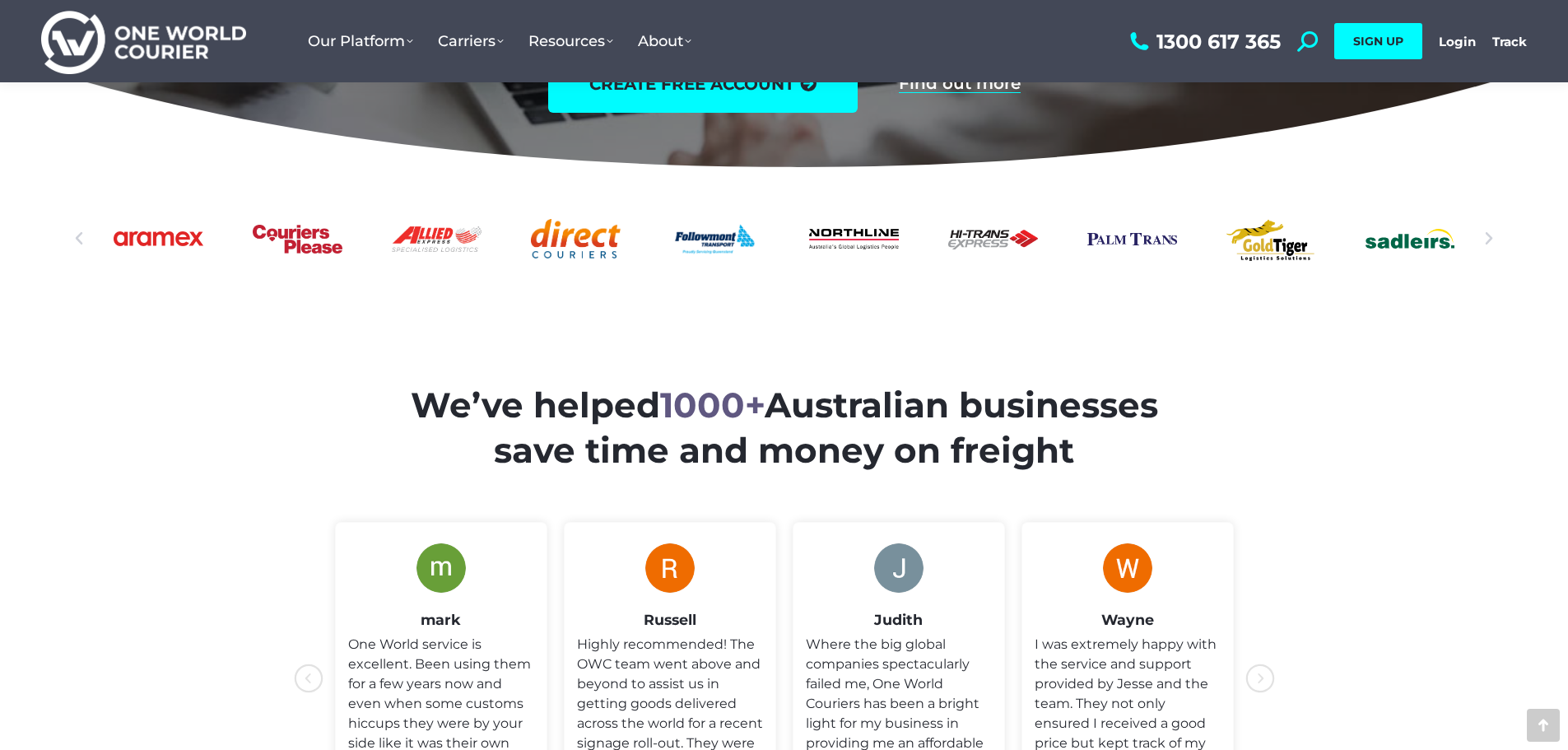 click at bounding box center [1489, 239] 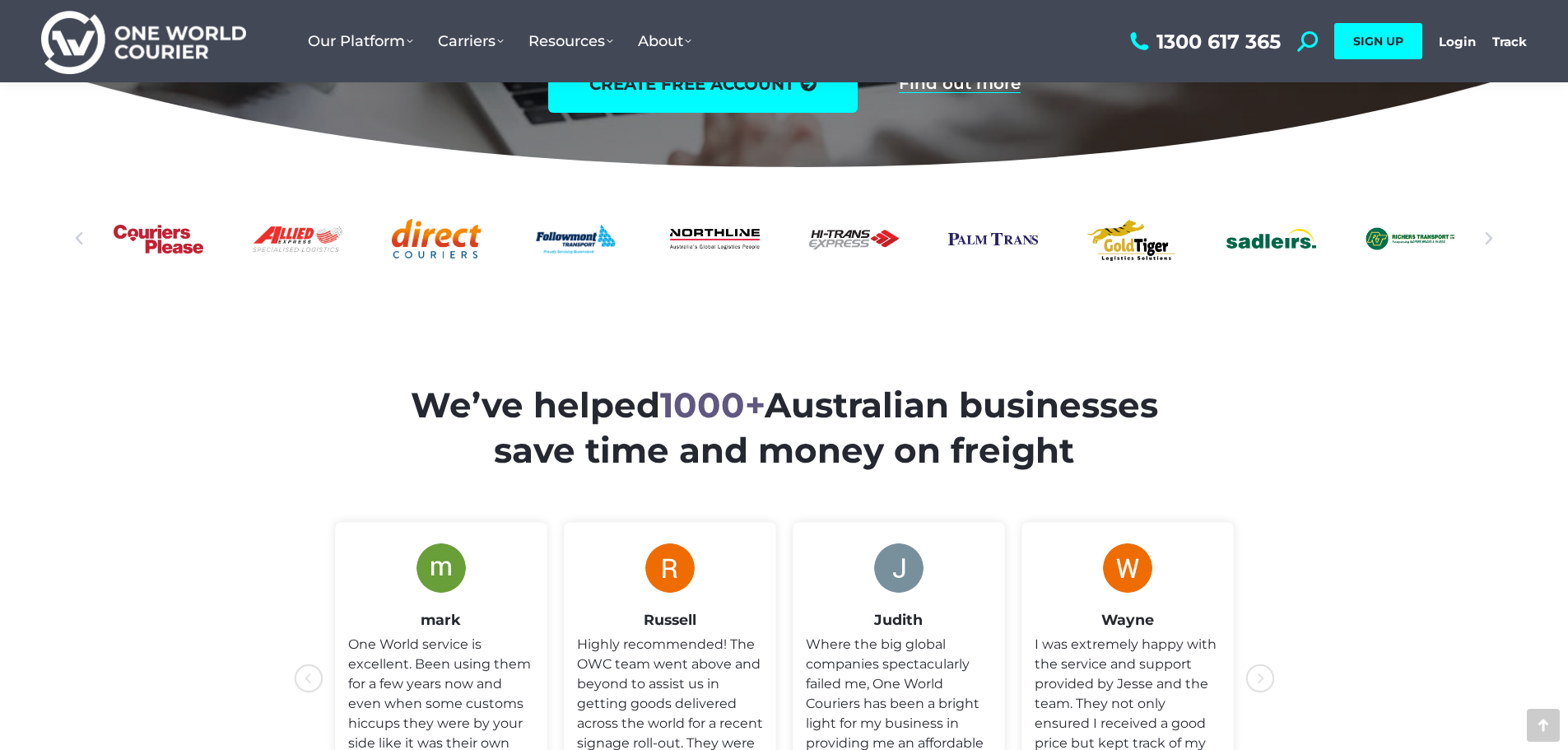 click at bounding box center [1489, 239] 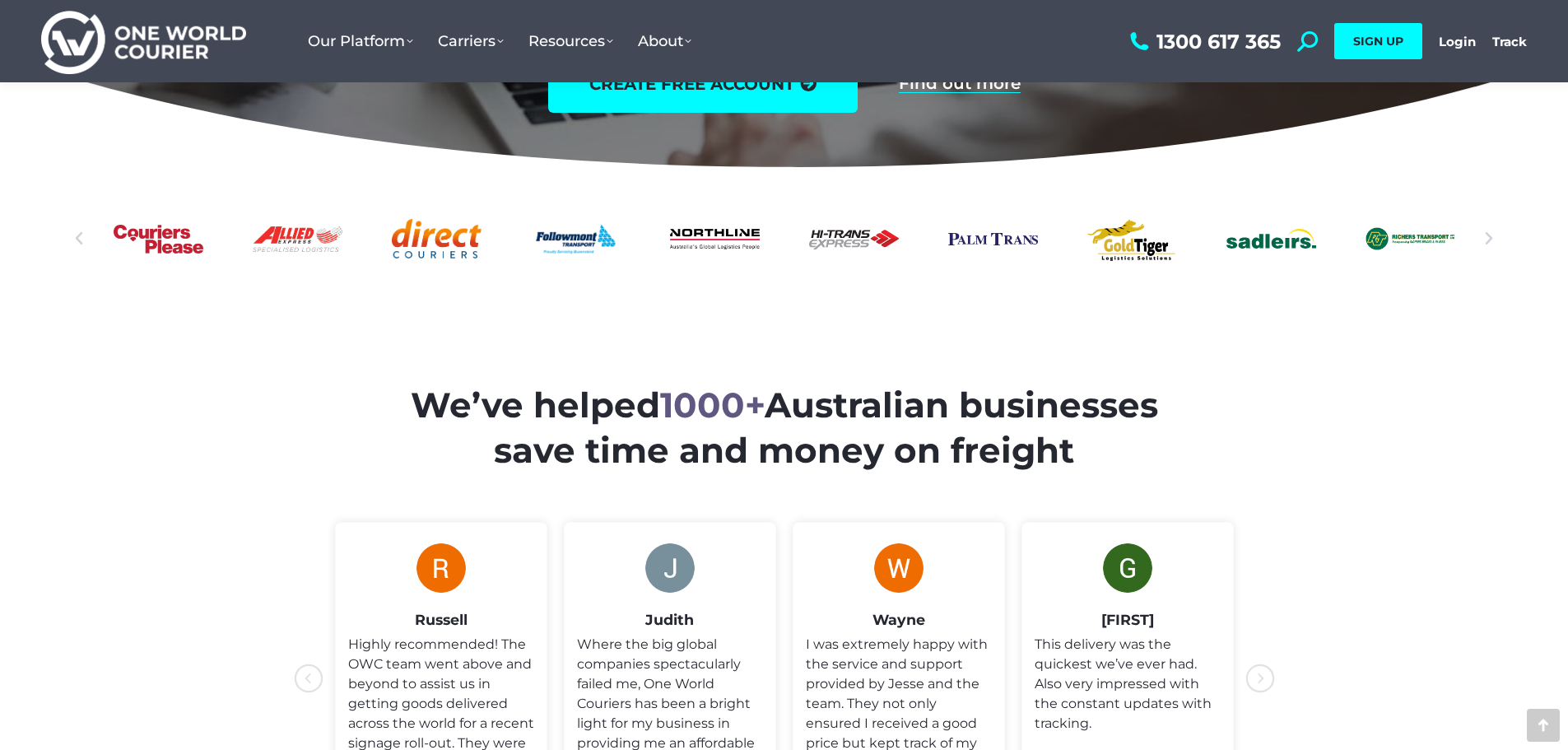 click at bounding box center [1489, 239] 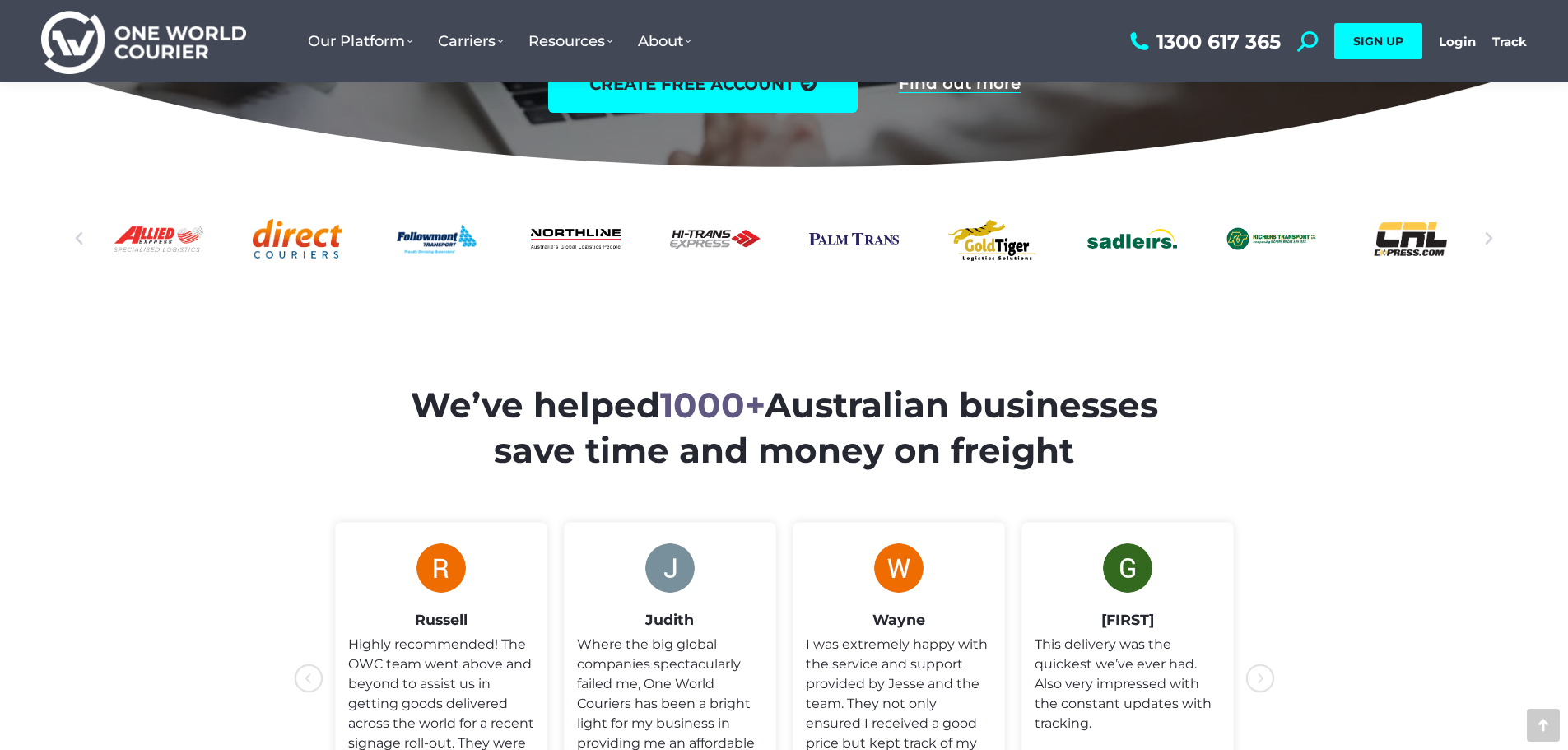 click at bounding box center [1489, 239] 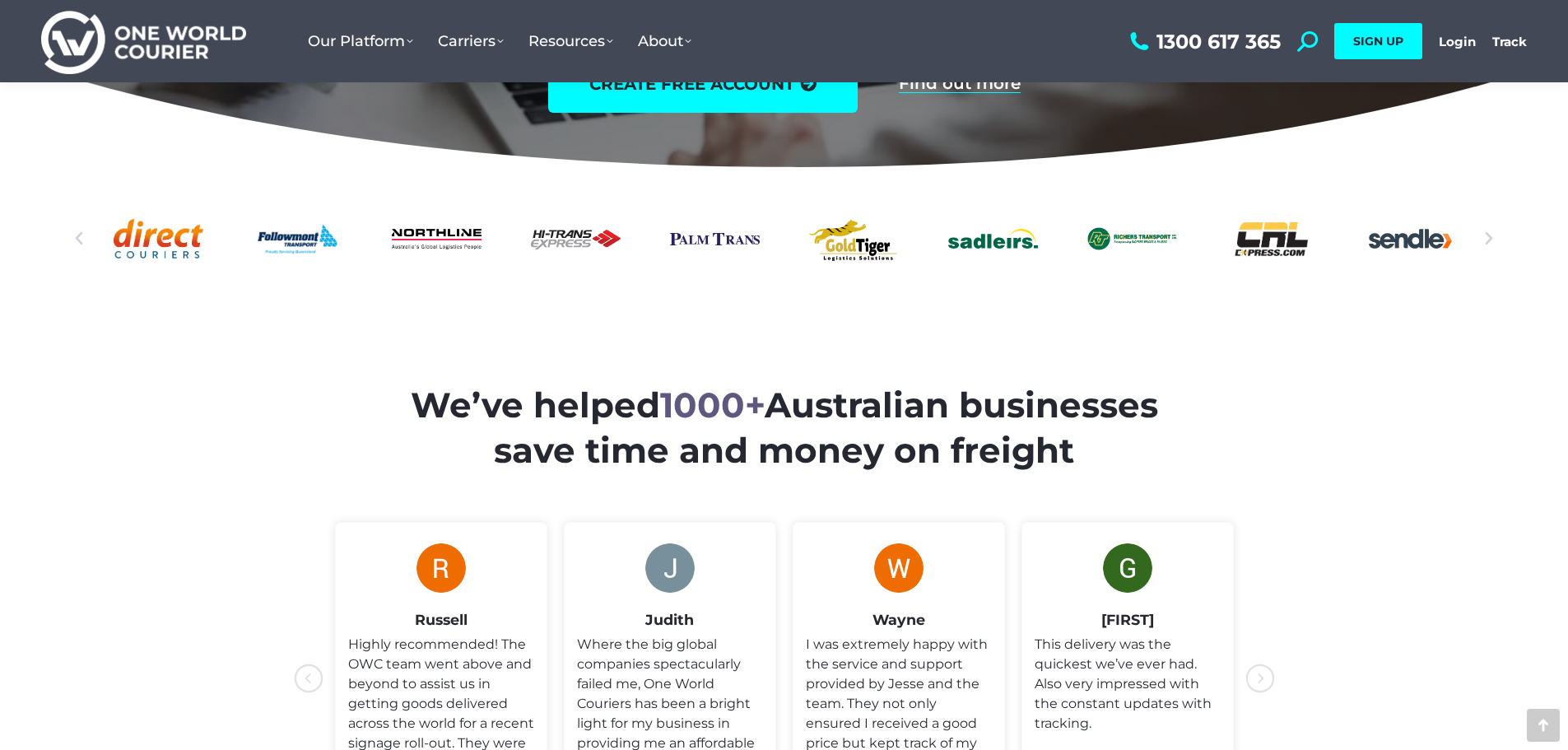click at bounding box center [1489, 239] 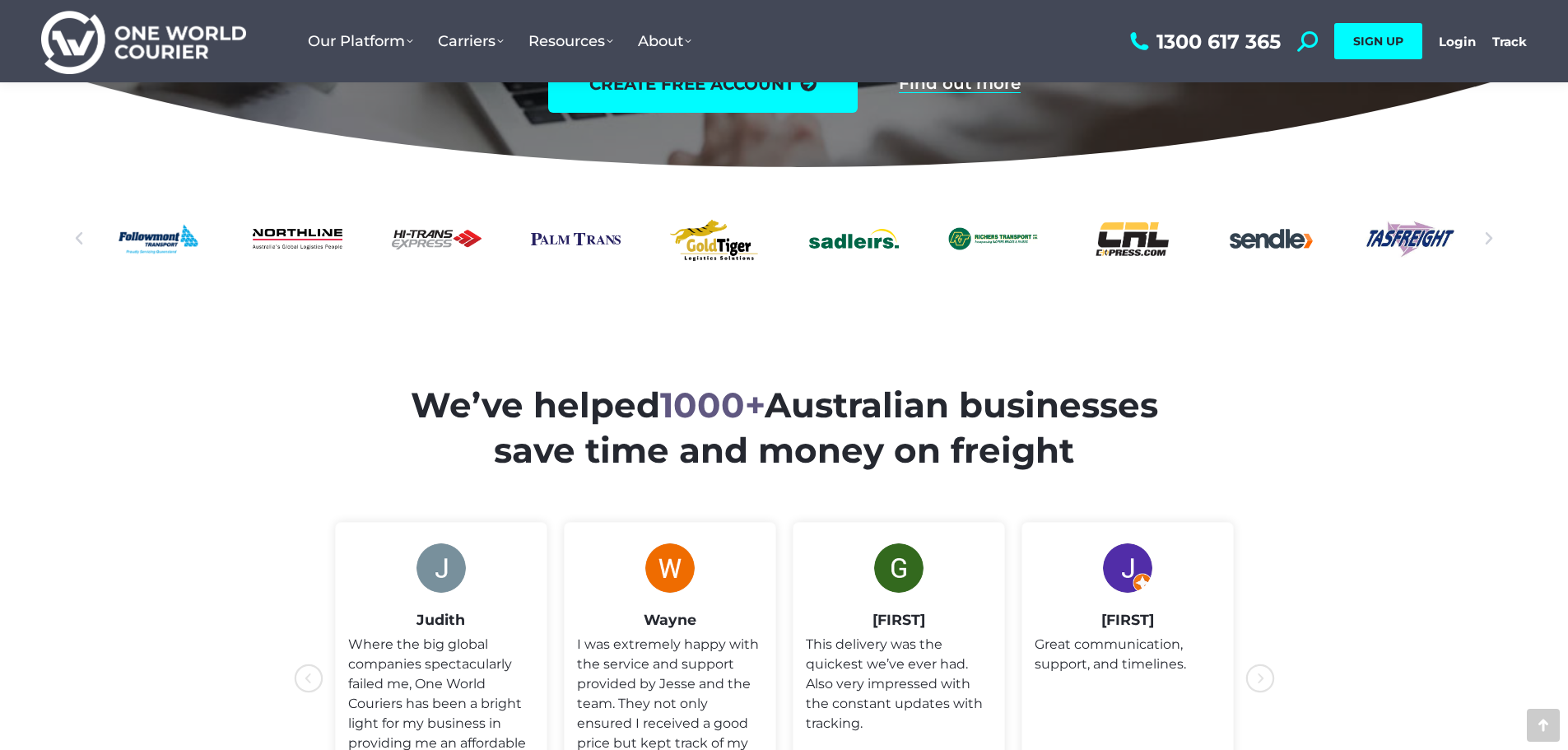 click at bounding box center [1489, 239] 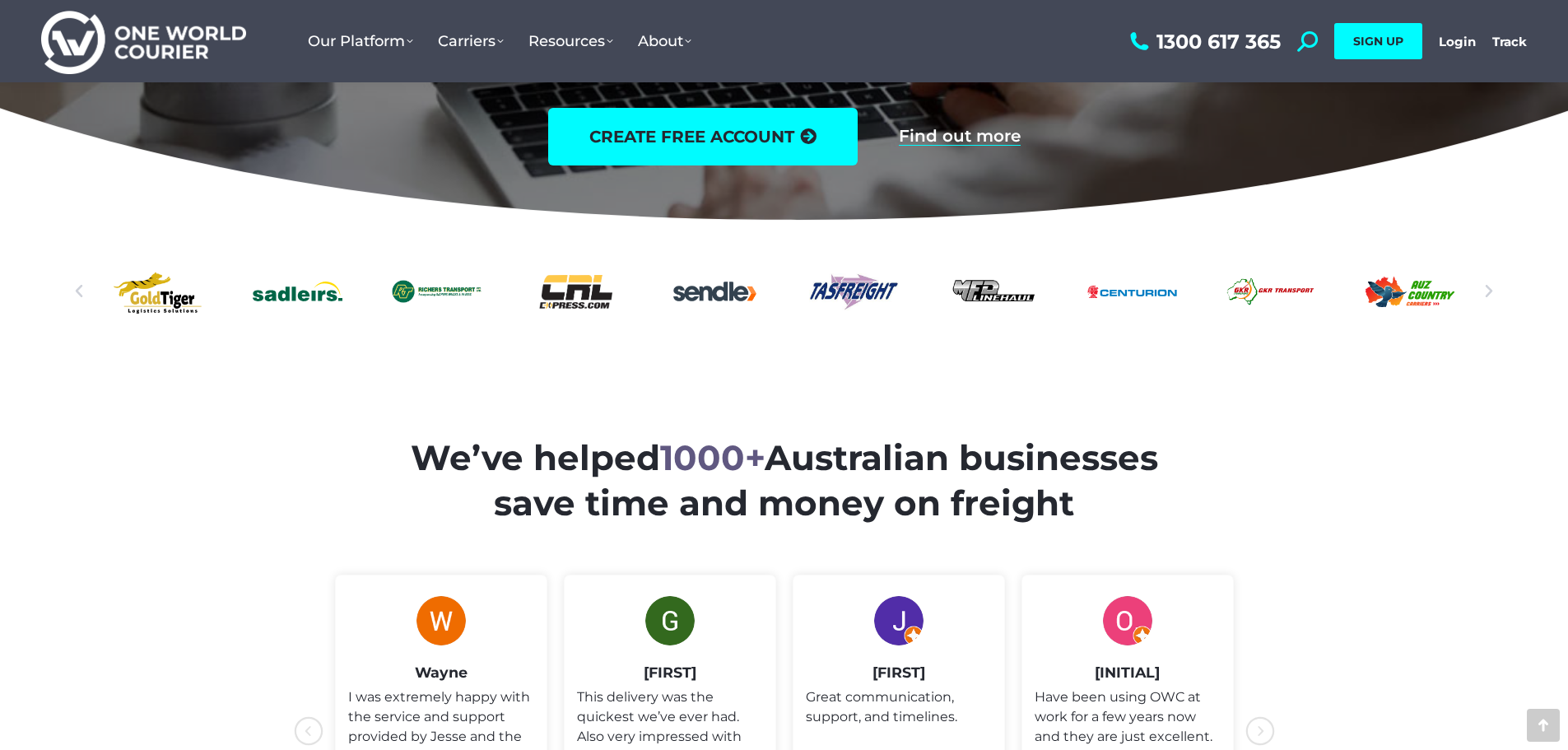 scroll, scrollTop: 412, scrollLeft: 0, axis: vertical 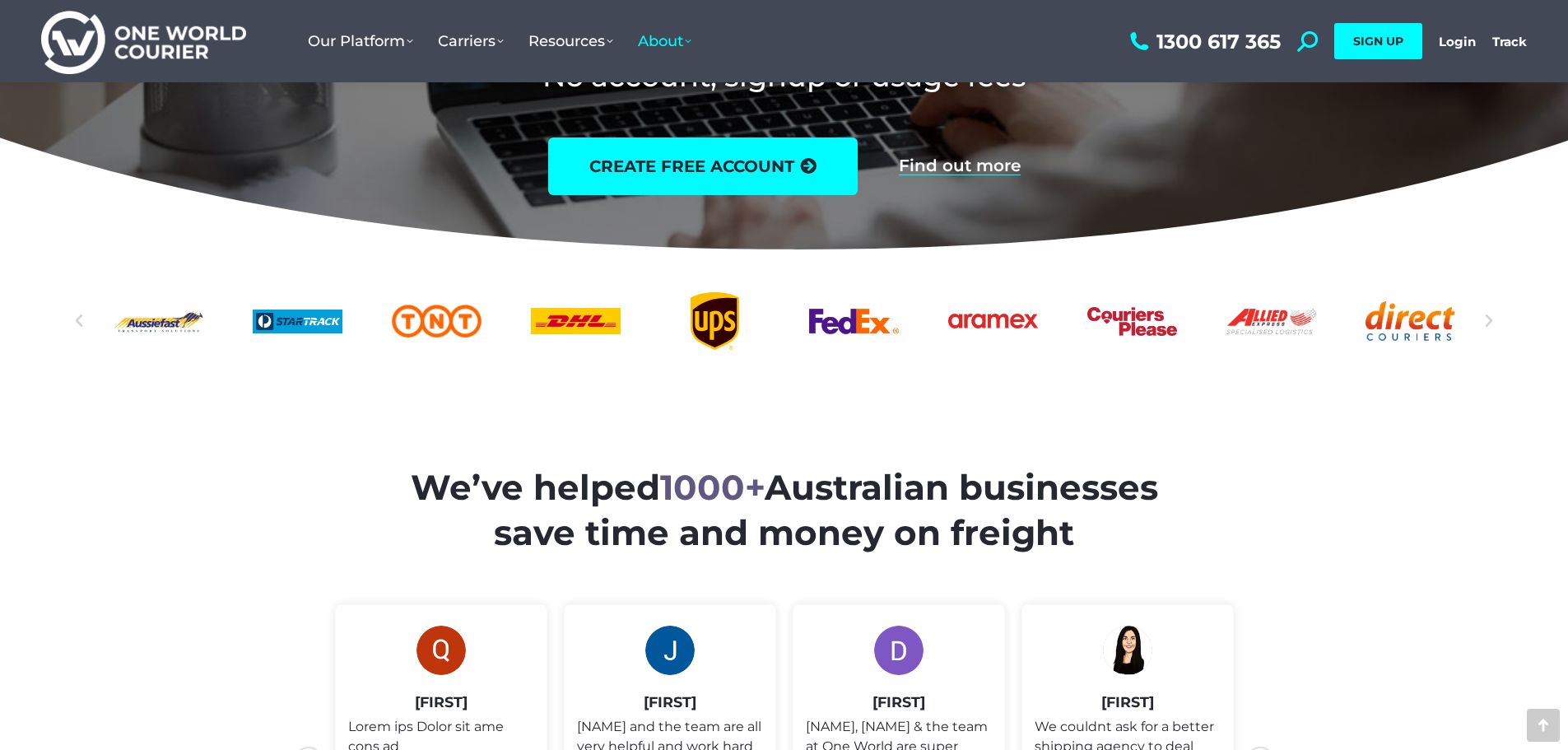 click on "About" at bounding box center (664, 41) 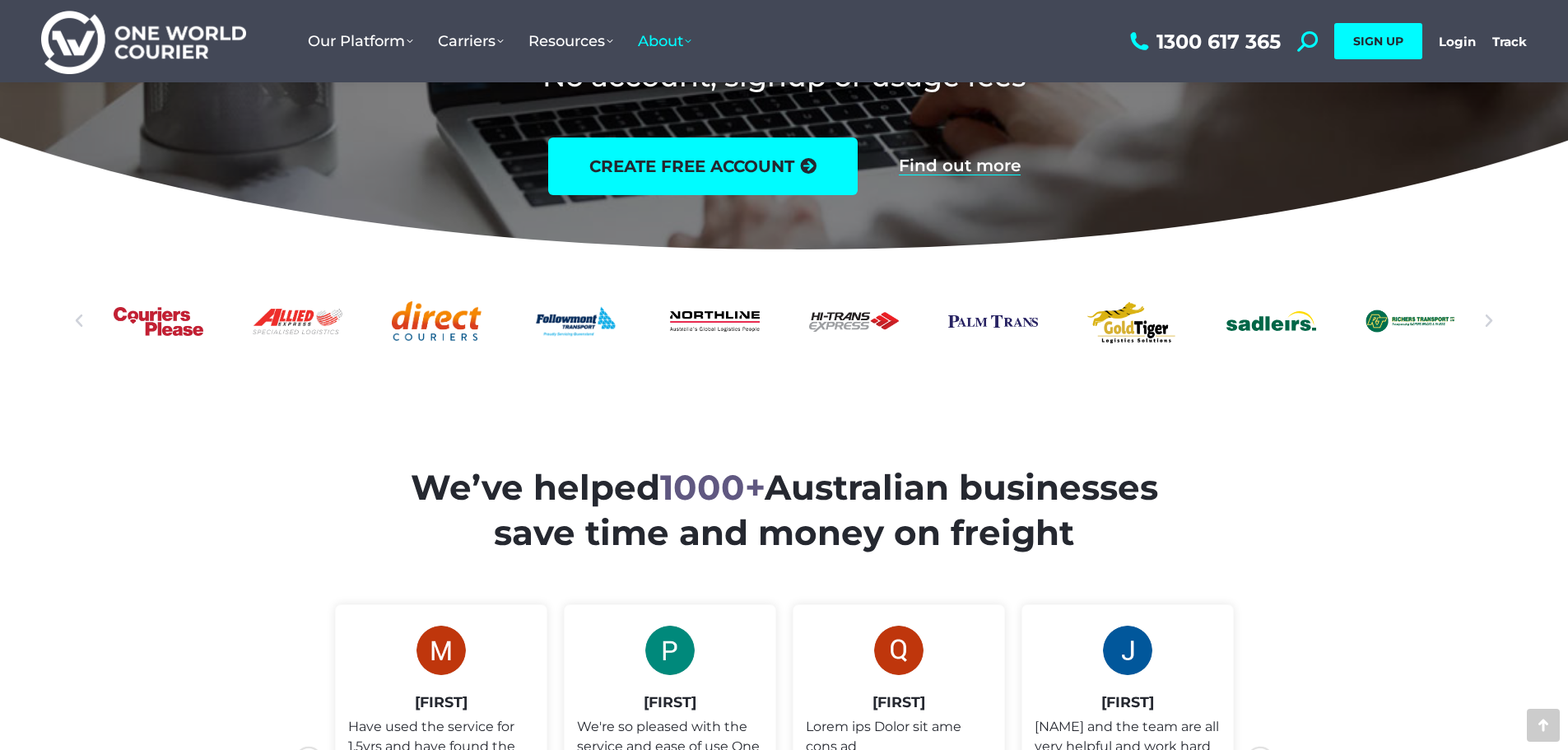 drag, startPoint x: 1388, startPoint y: 49, endPoint x: 1364, endPoint y: 113, distance: 68.35203 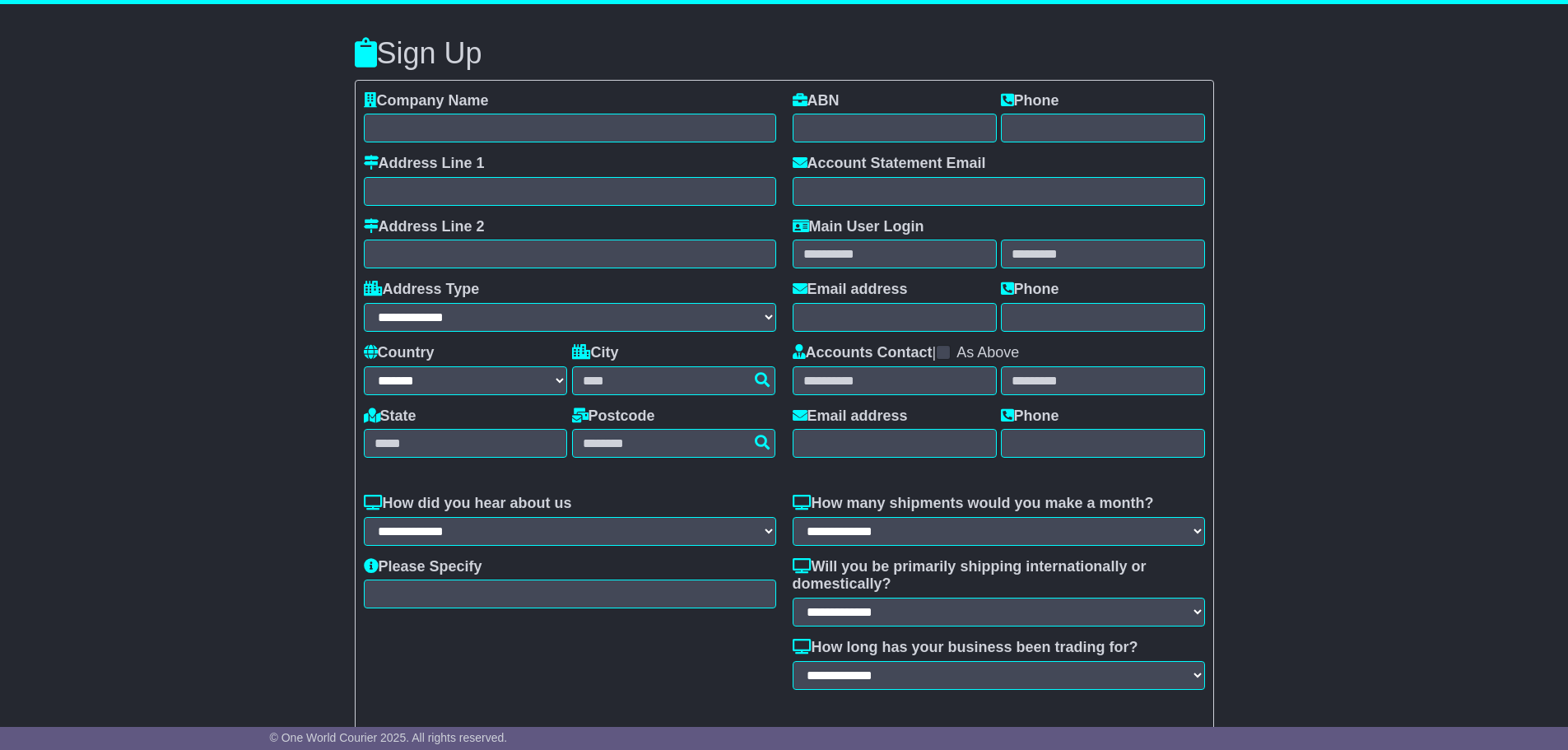 select on "**" 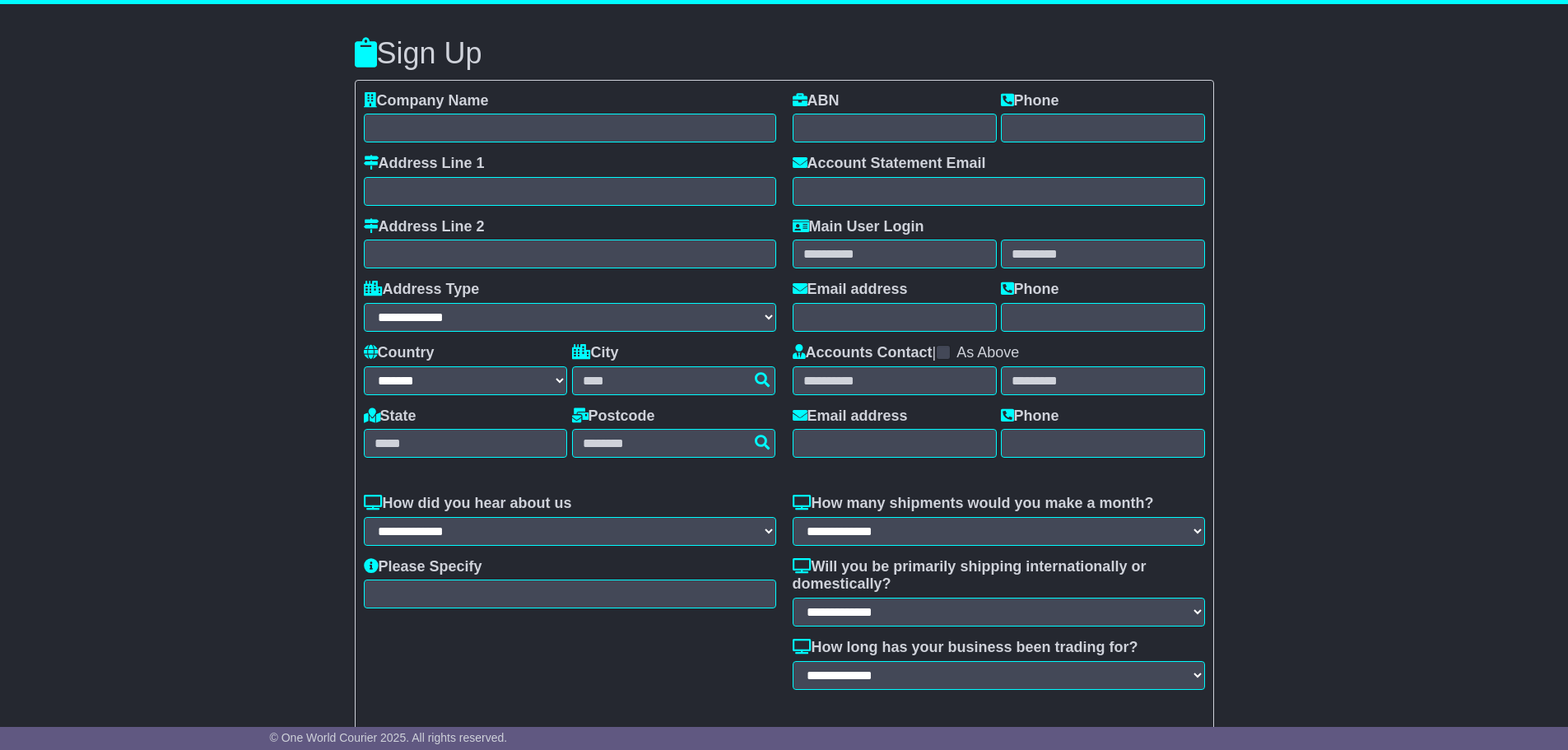 scroll, scrollTop: 0, scrollLeft: 0, axis: both 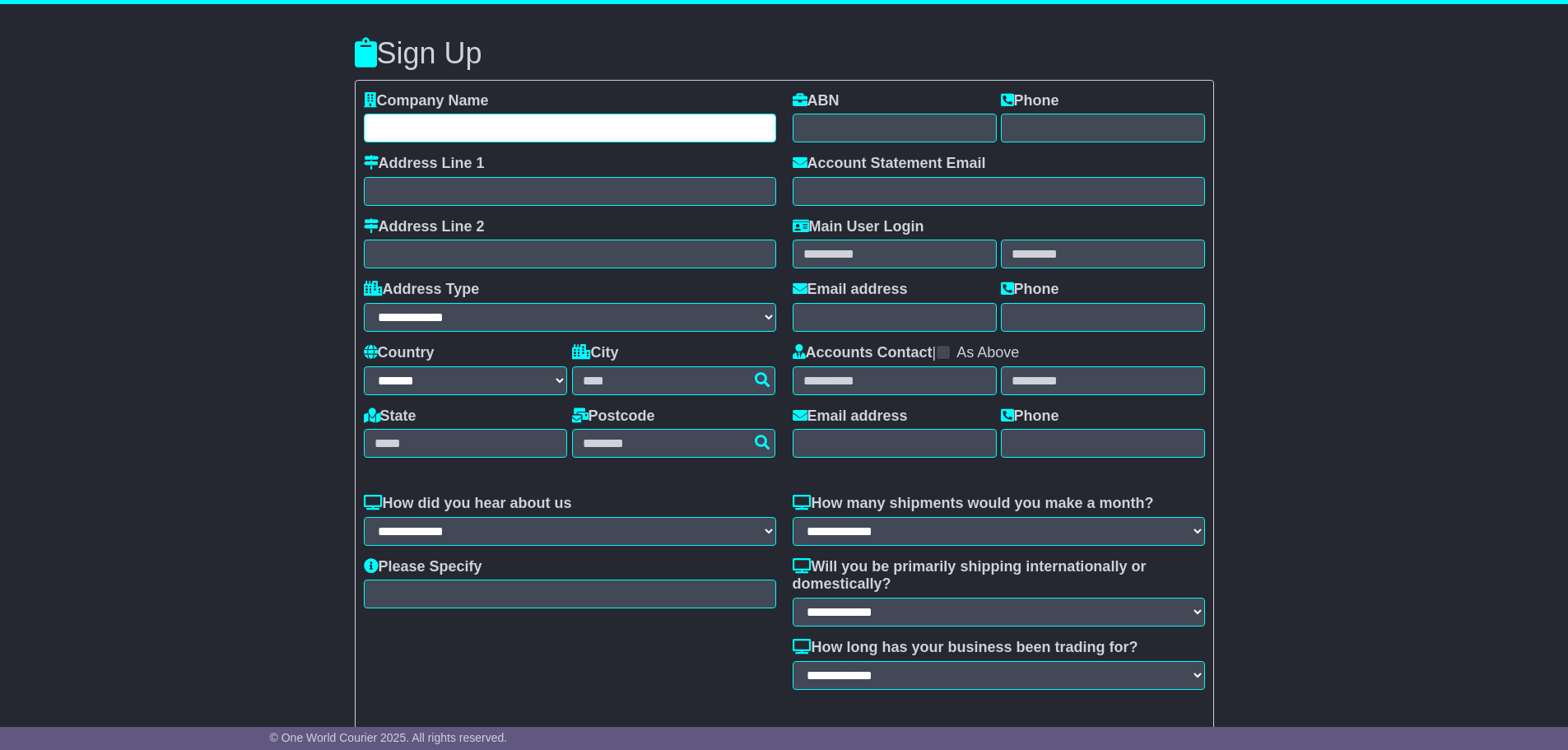 click at bounding box center (570, 128) 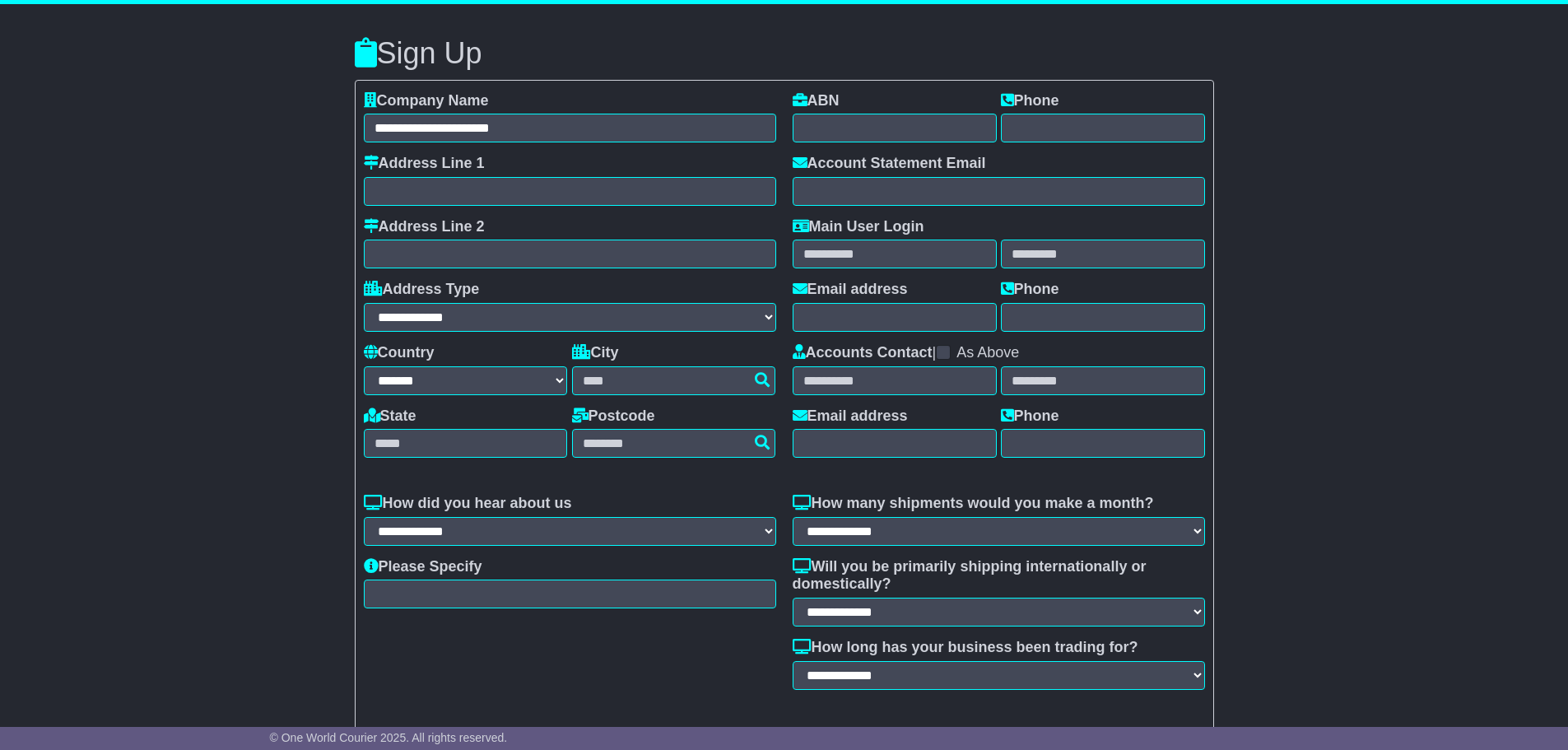 type on "**********" 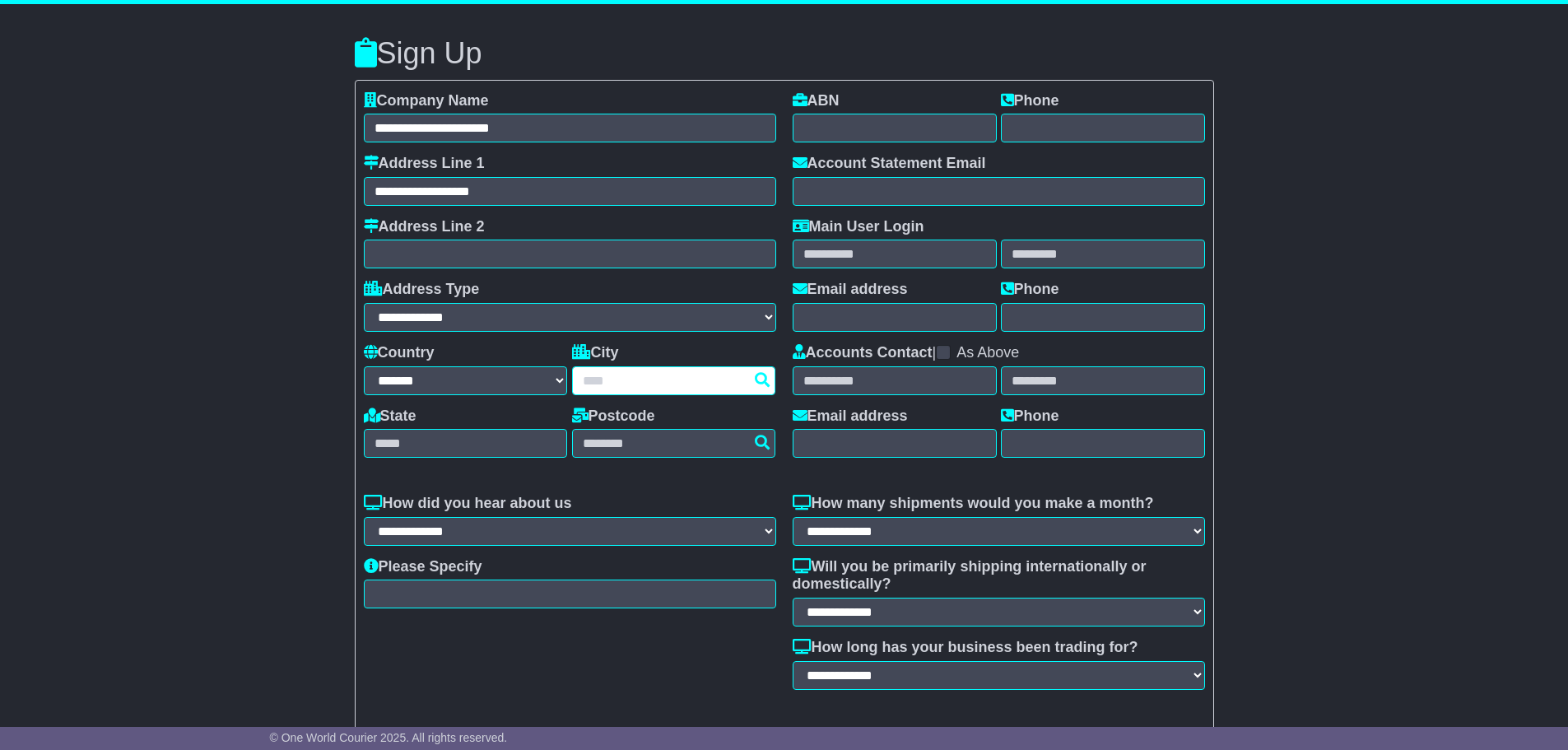 type on "*******" 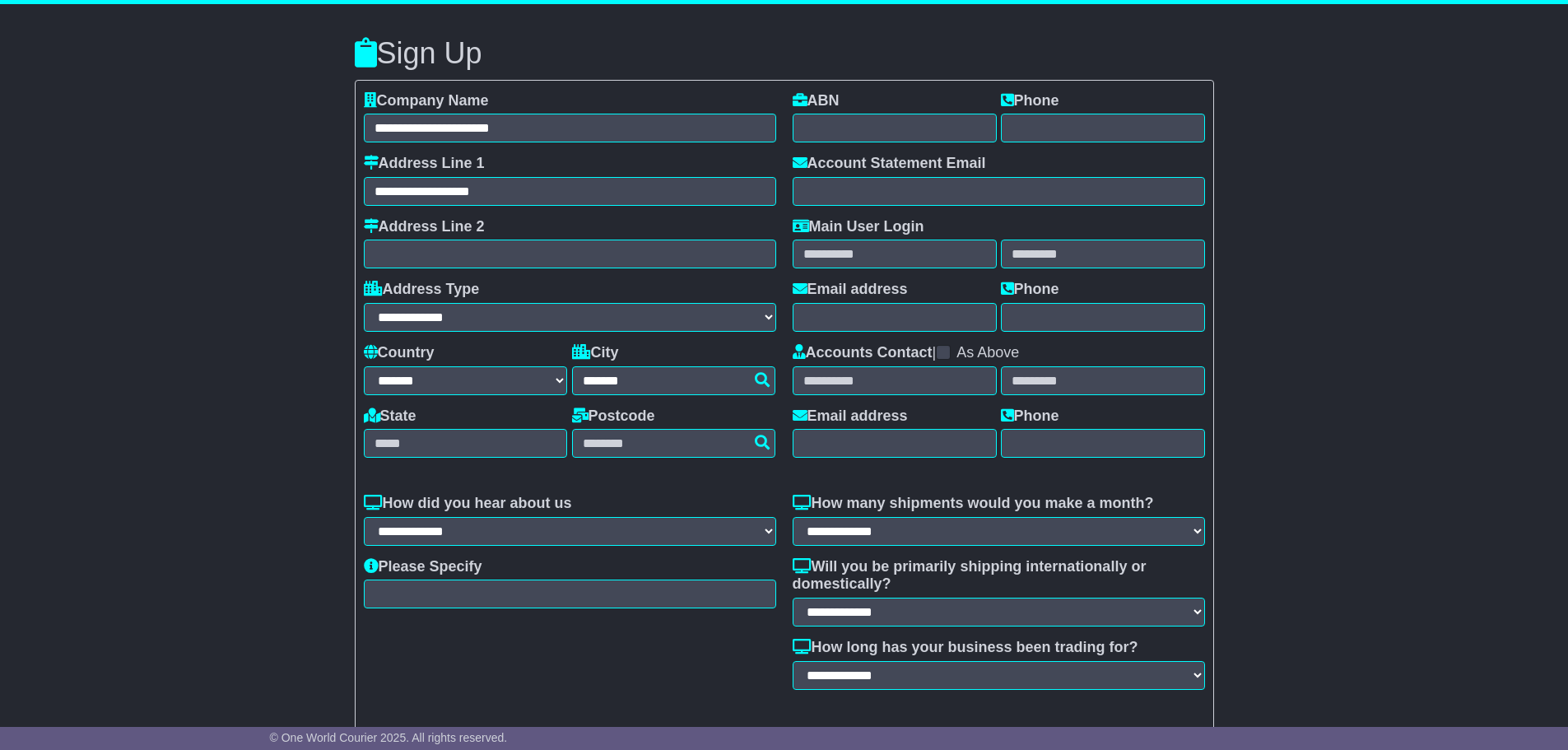 type on "***" 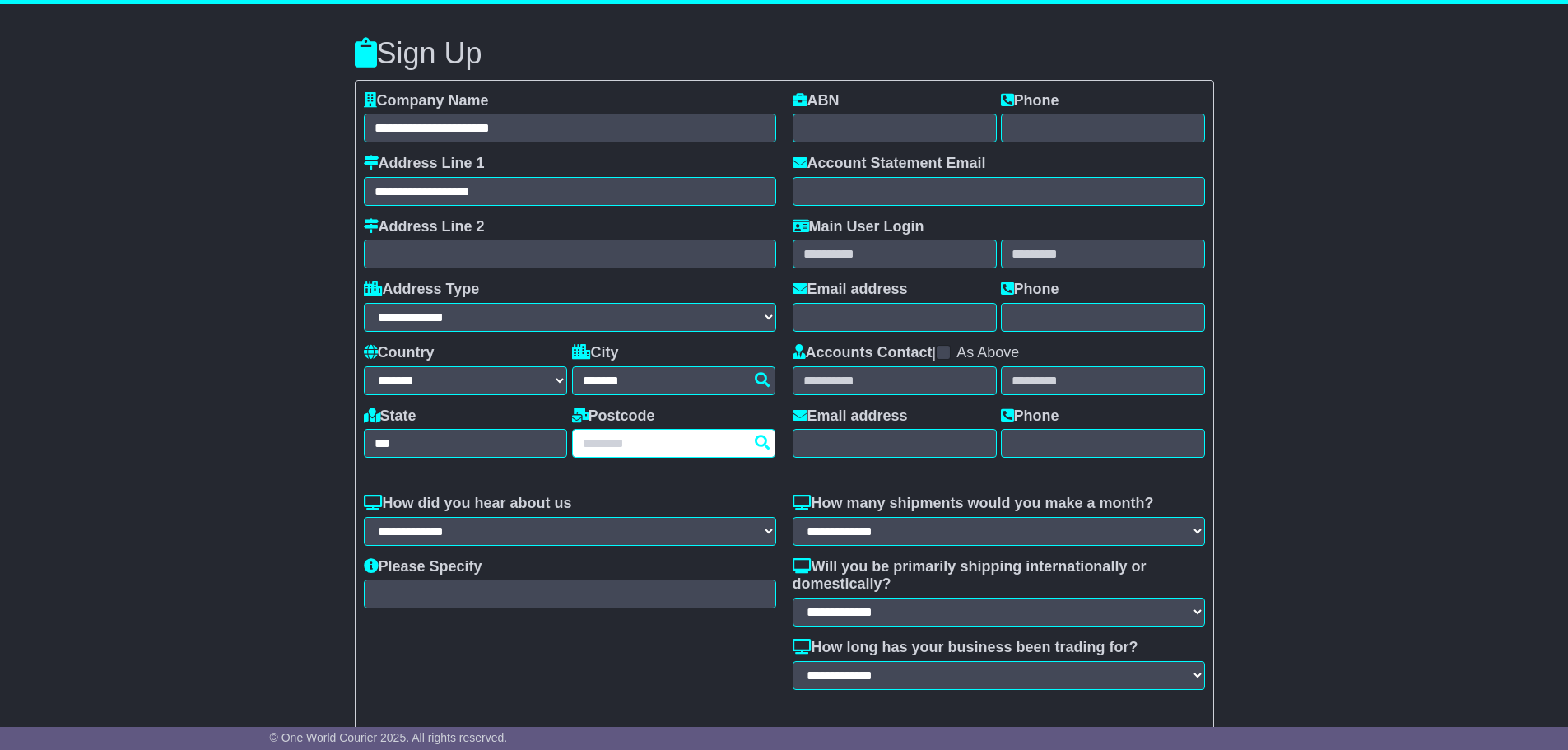 type on "****" 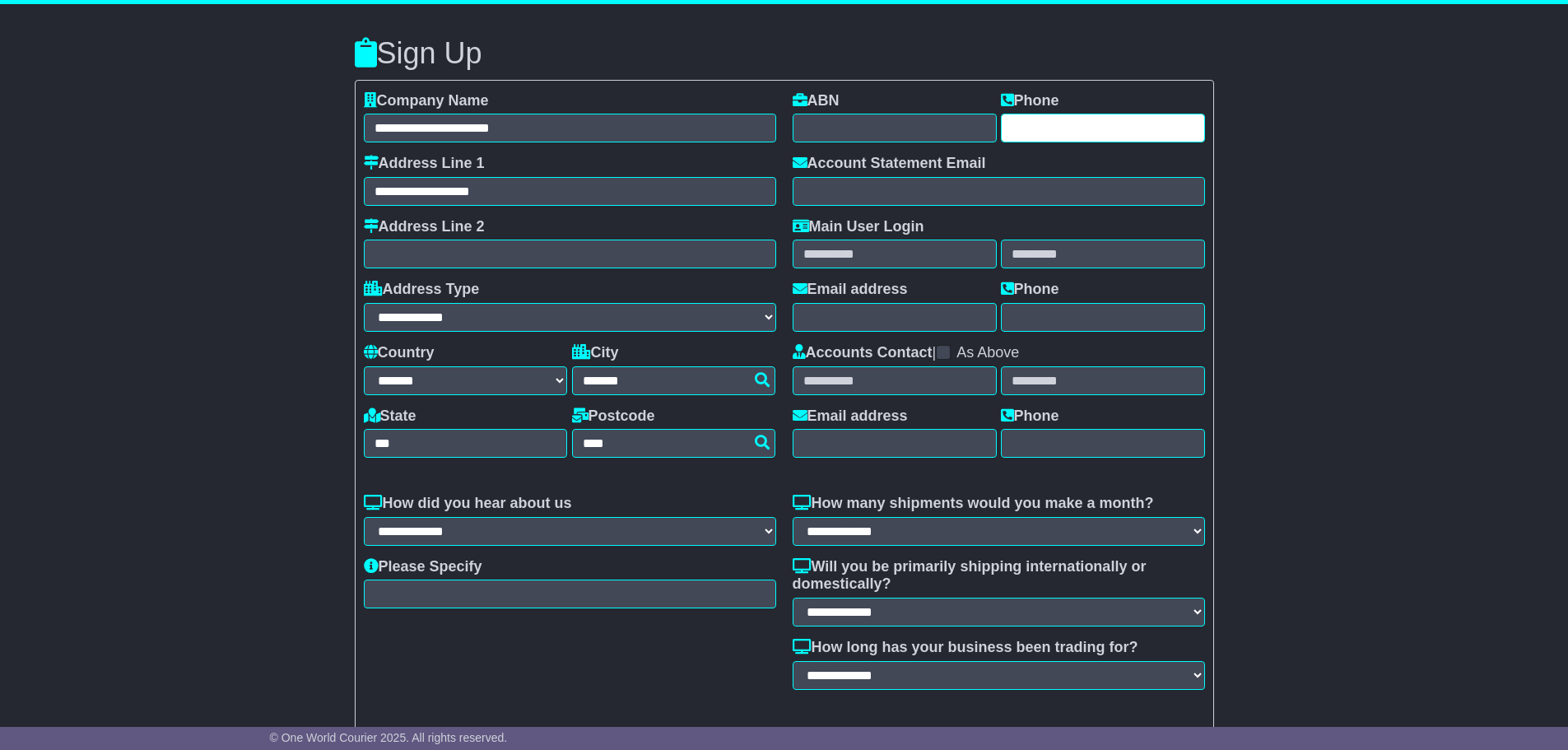 type on "**********" 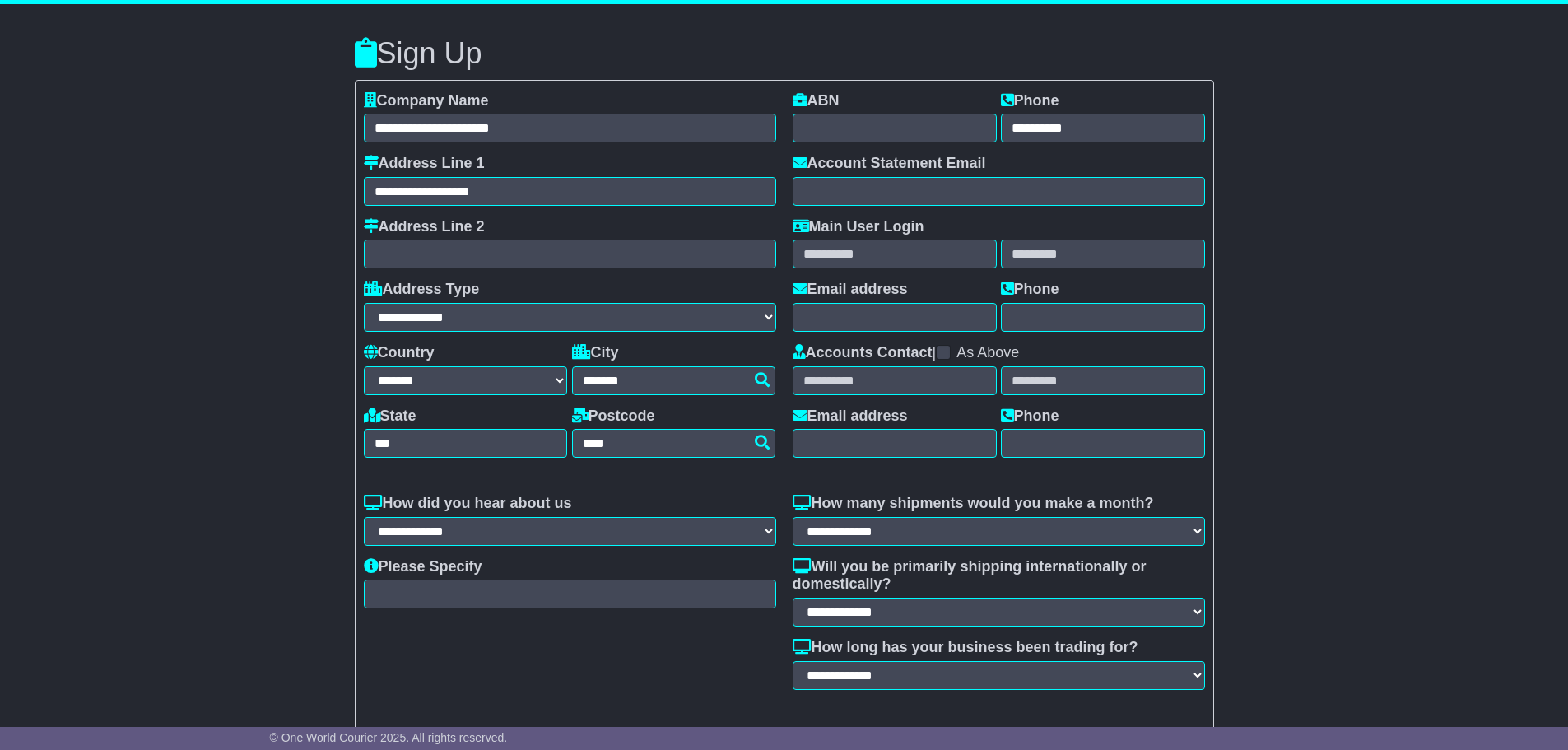 type on "**********" 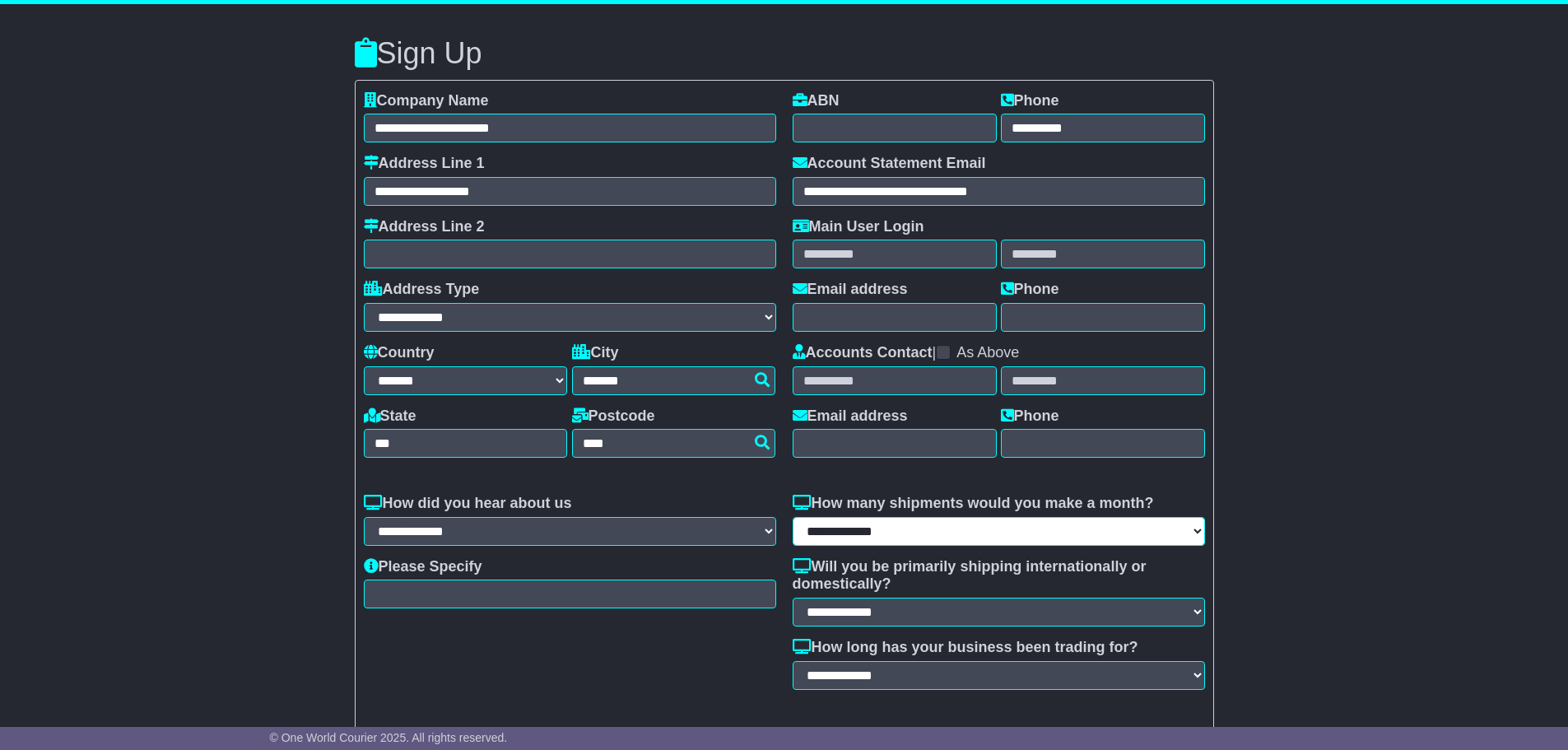 click on "**********" at bounding box center [998, 531] 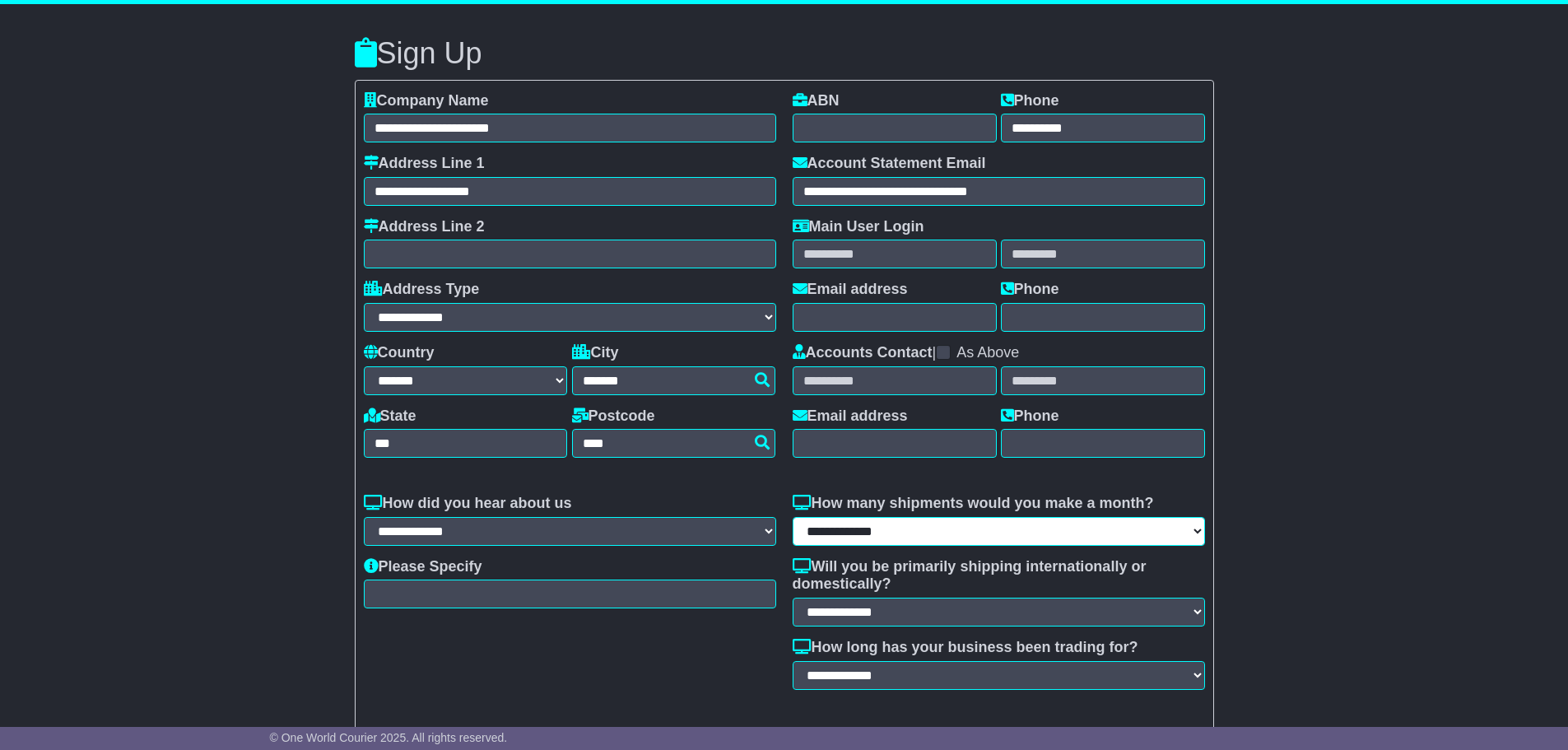 select on "*******" 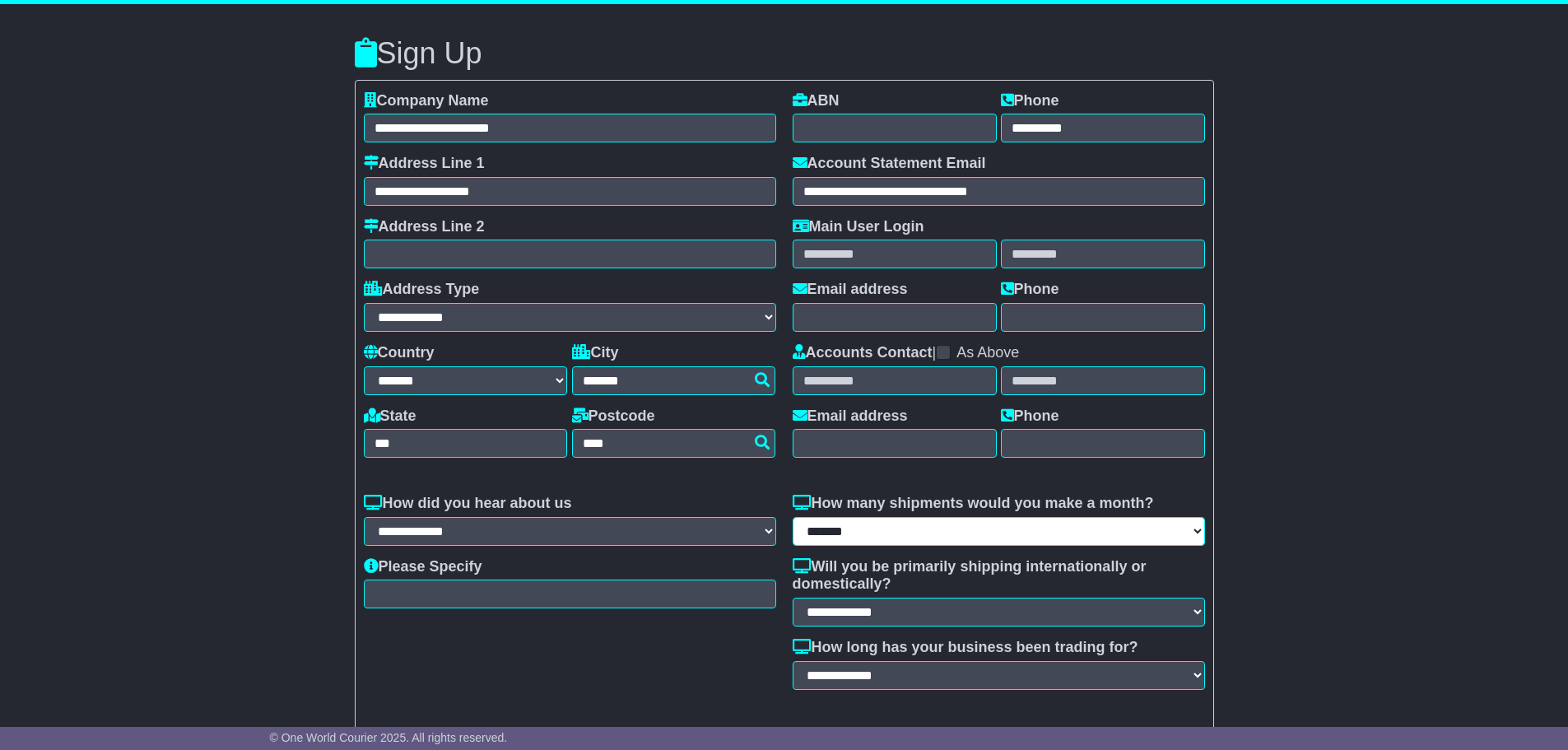 click on "**********" at bounding box center [998, 531] 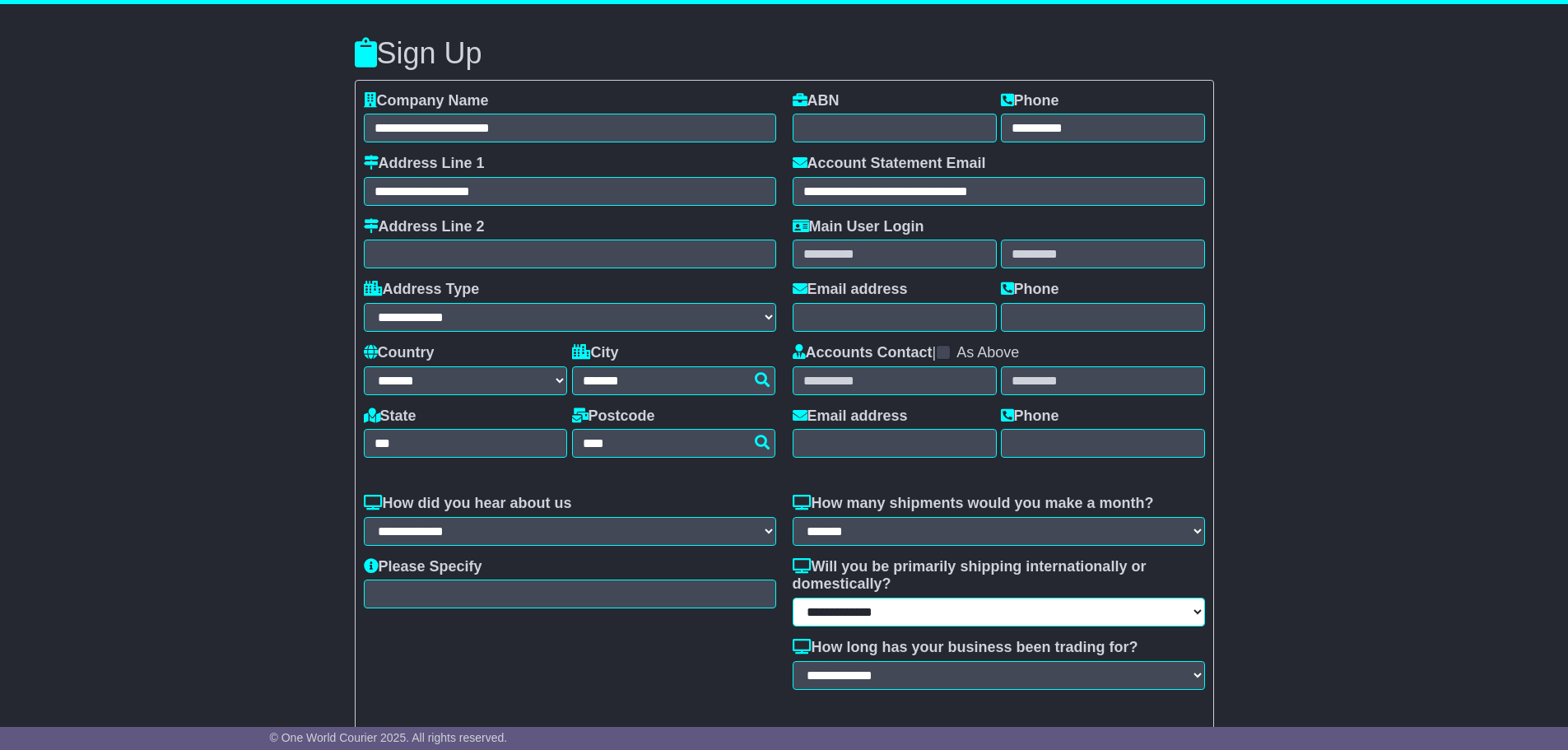 click on "**********" at bounding box center (998, 612) 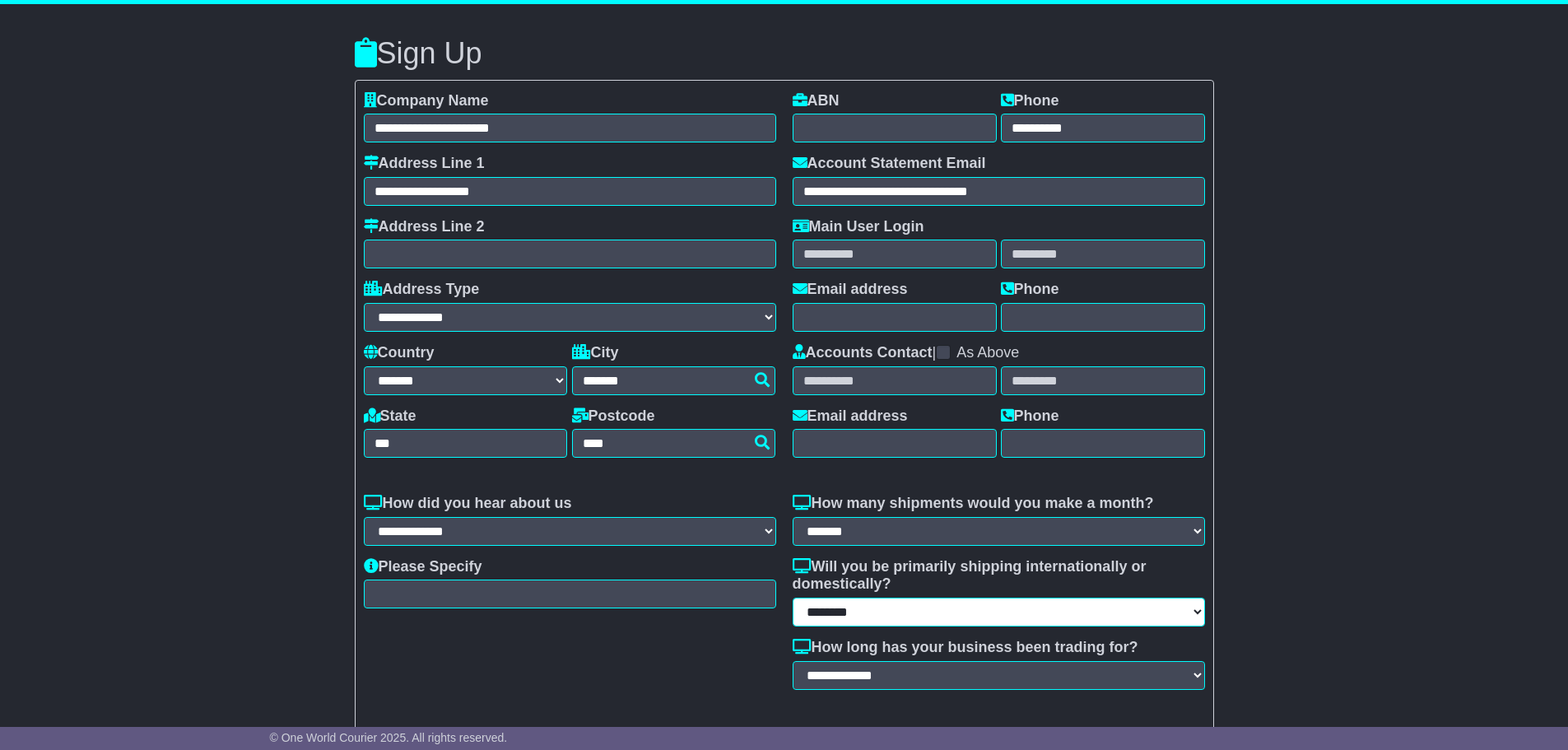 click on "**********" at bounding box center (998, 612) 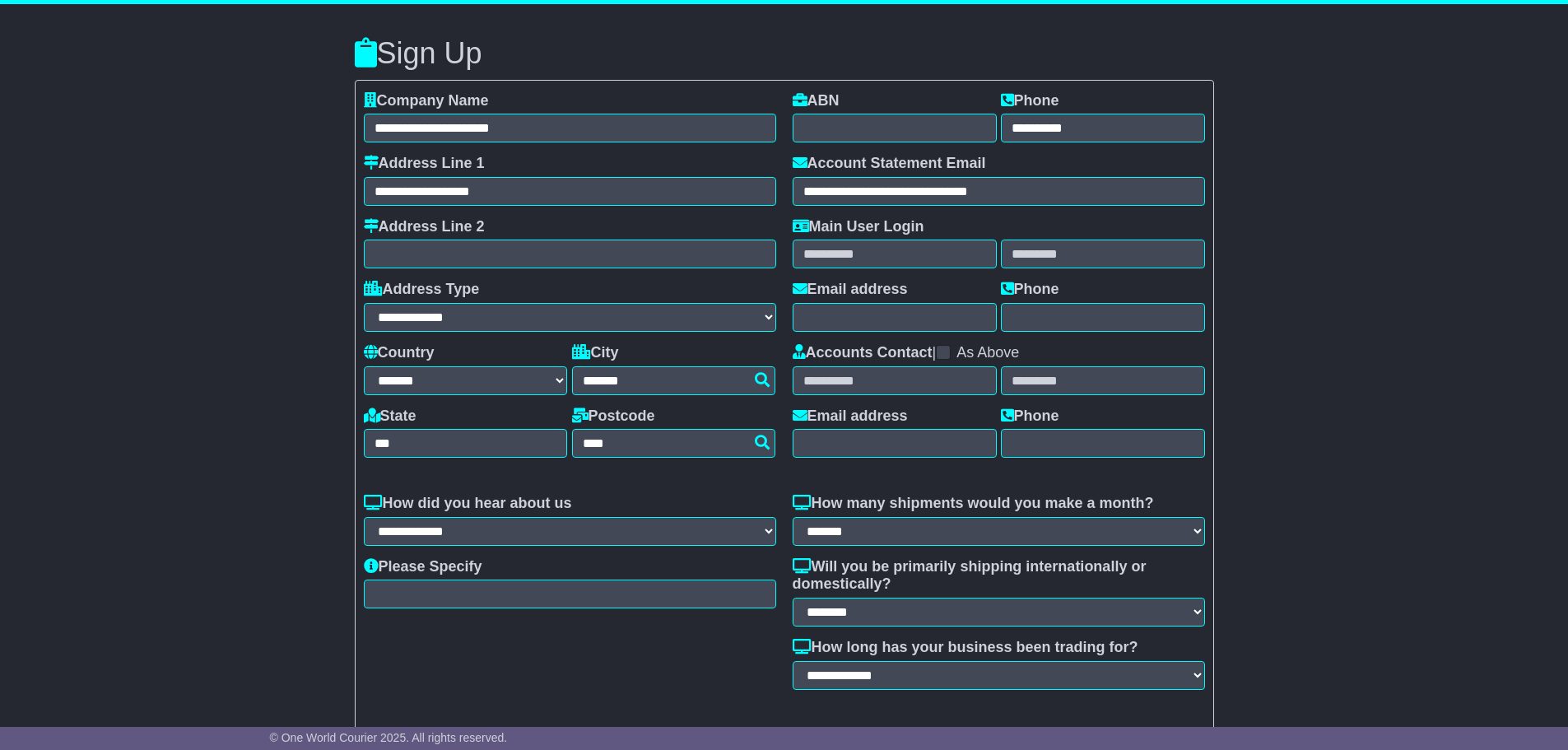 click on "**********" at bounding box center [998, 664] 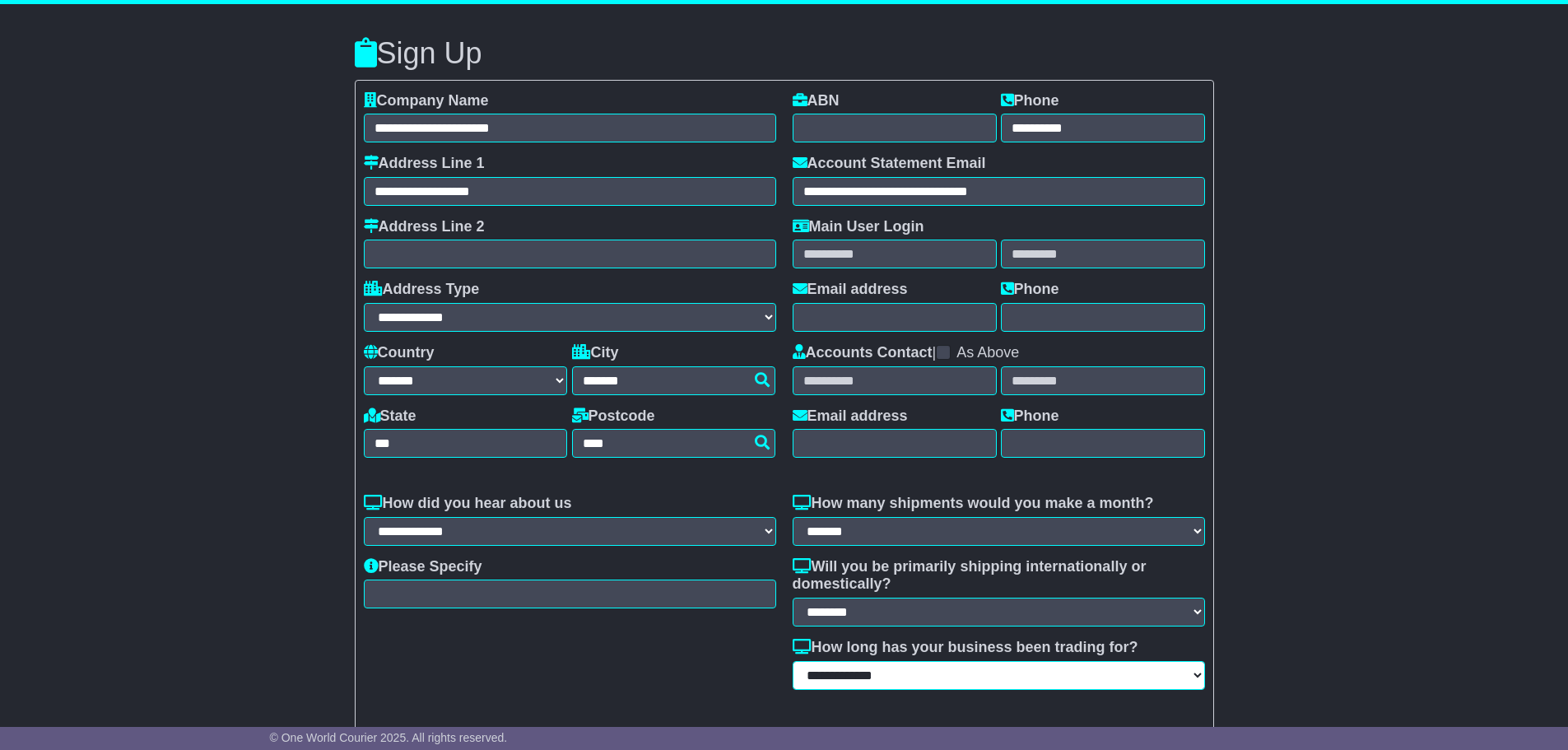 click on "**********" at bounding box center (998, 675) 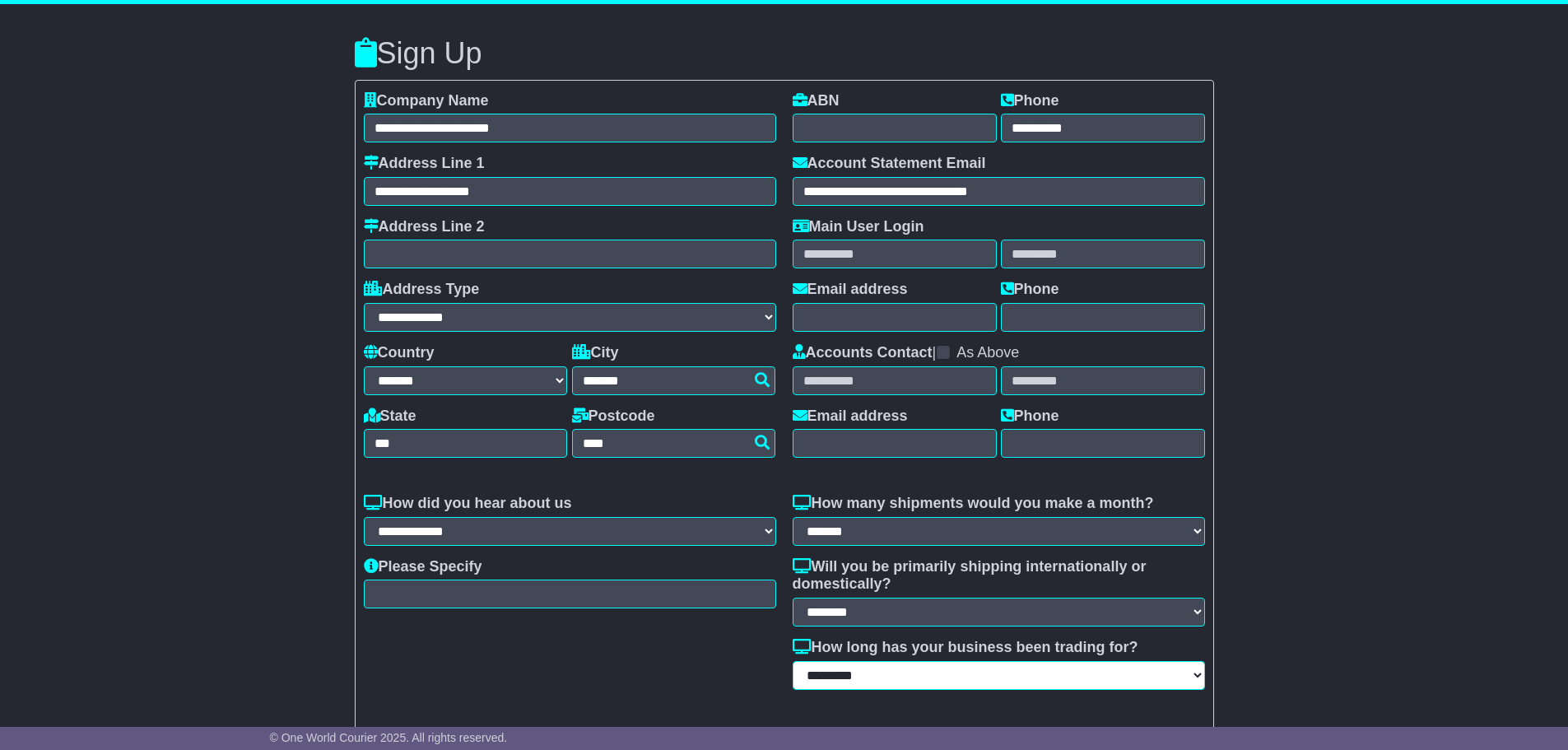 click on "**********" at bounding box center (998, 675) 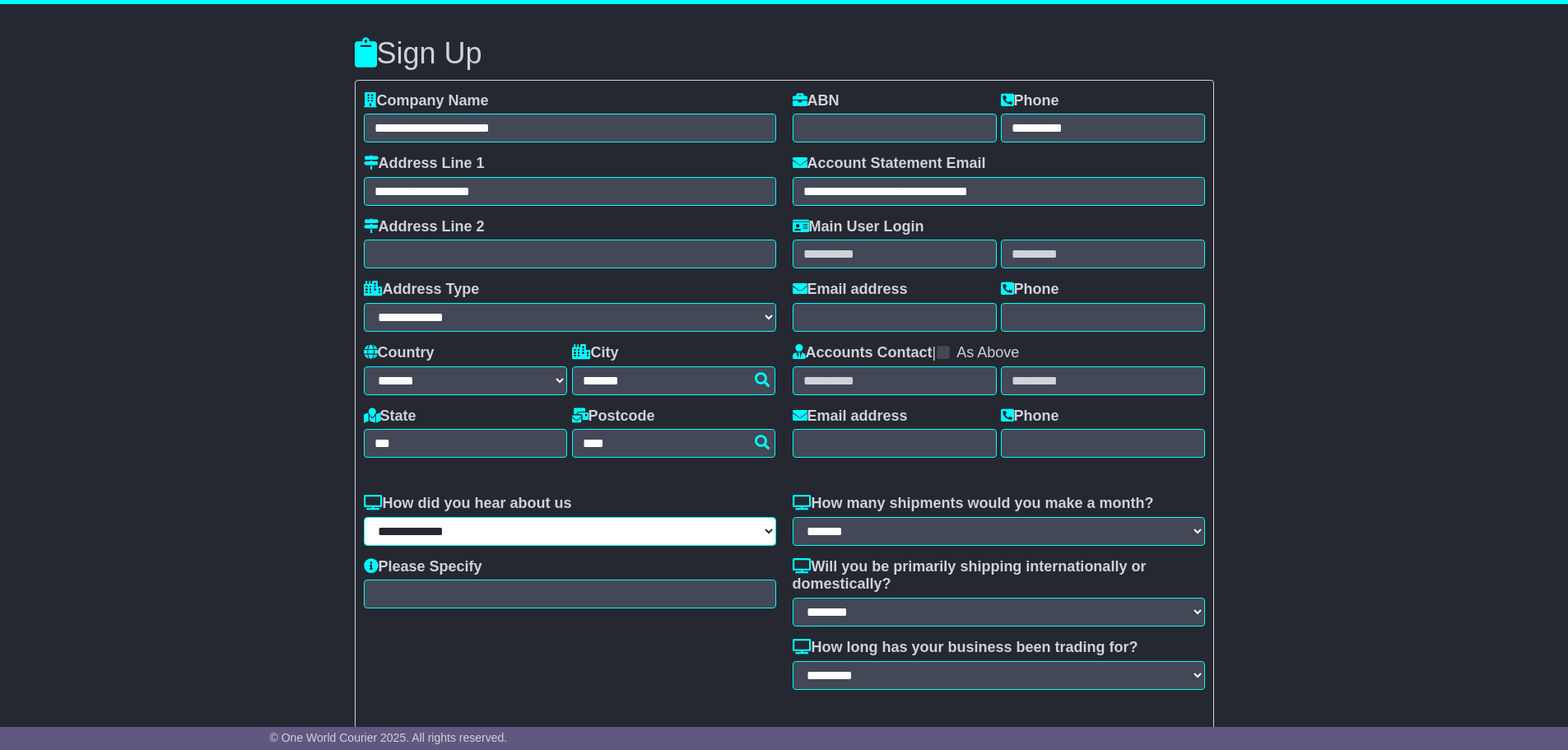 click on "**********" at bounding box center (570, 531) 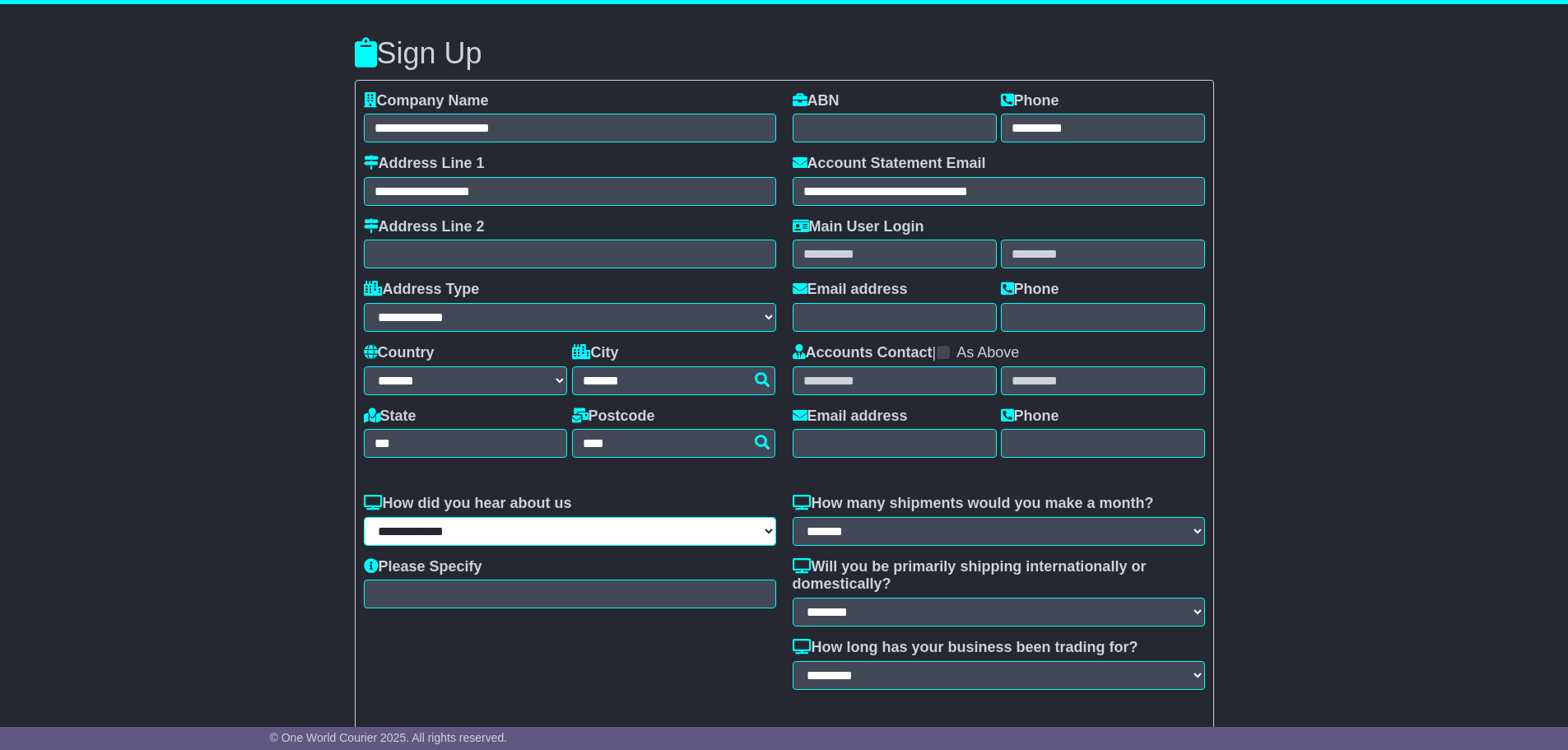 select on "**********" 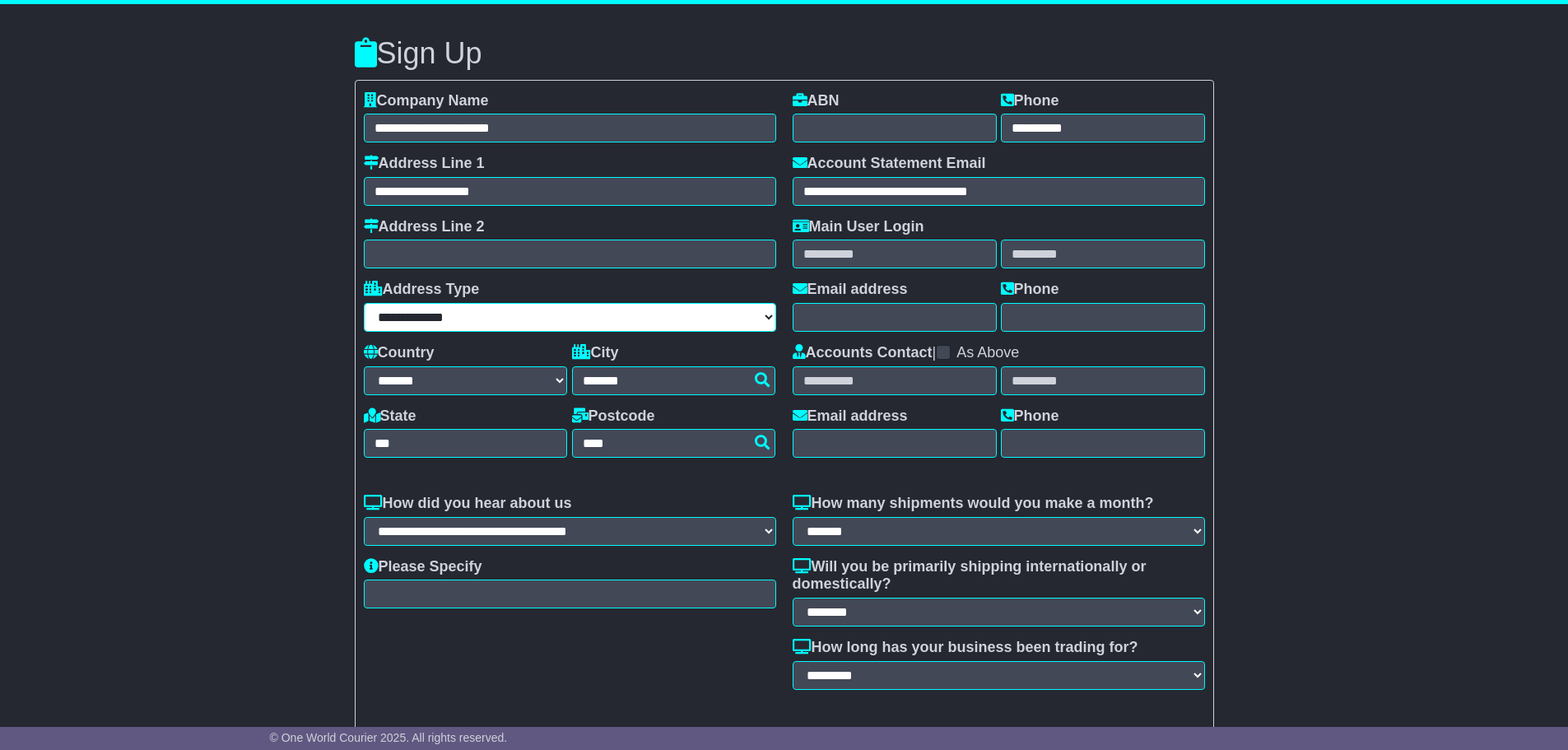 click on "**********" at bounding box center (570, 317) 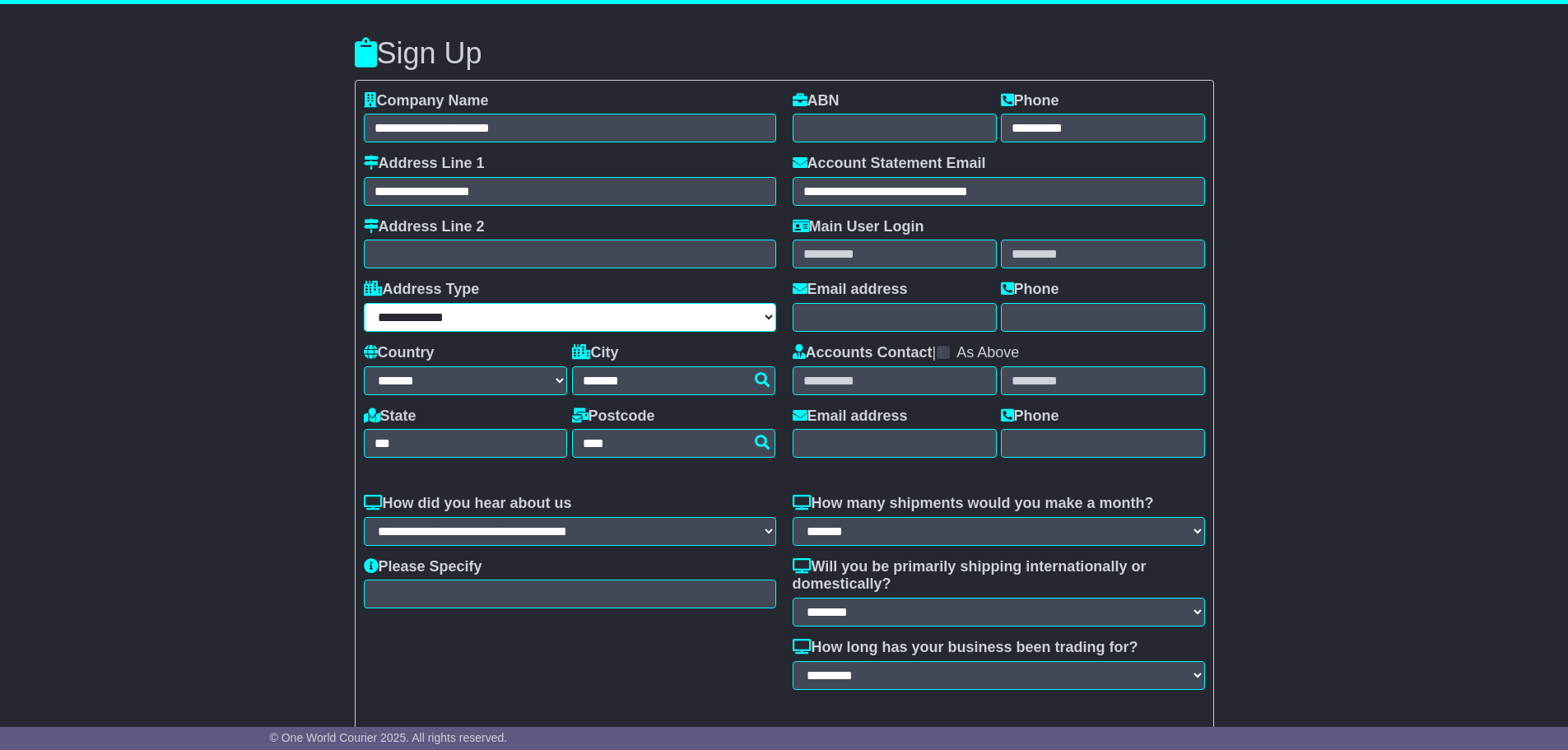 select on "**********" 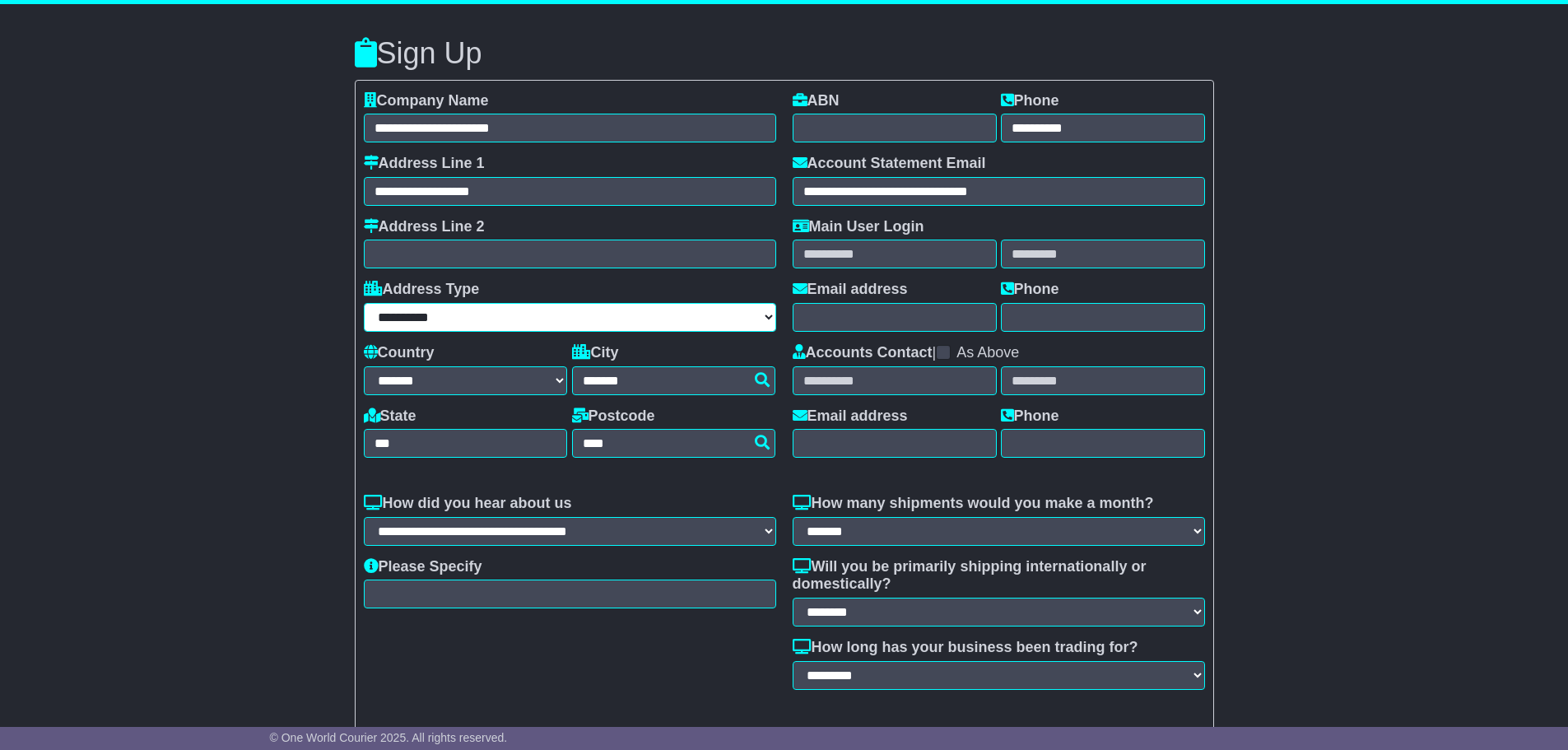 click on "**********" at bounding box center (570, 317) 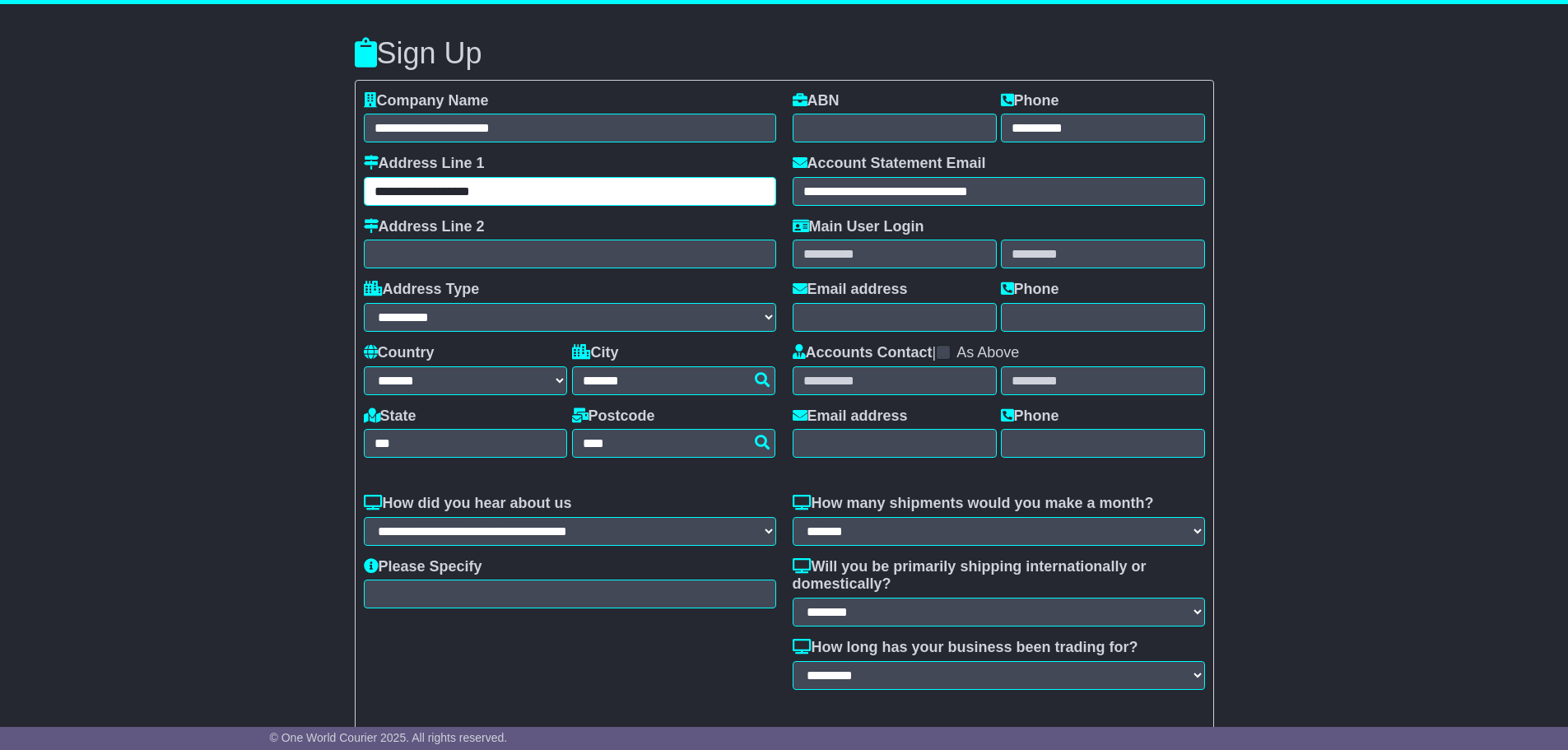 drag, startPoint x: 527, startPoint y: 194, endPoint x: 291, endPoint y: 203, distance: 236.17155 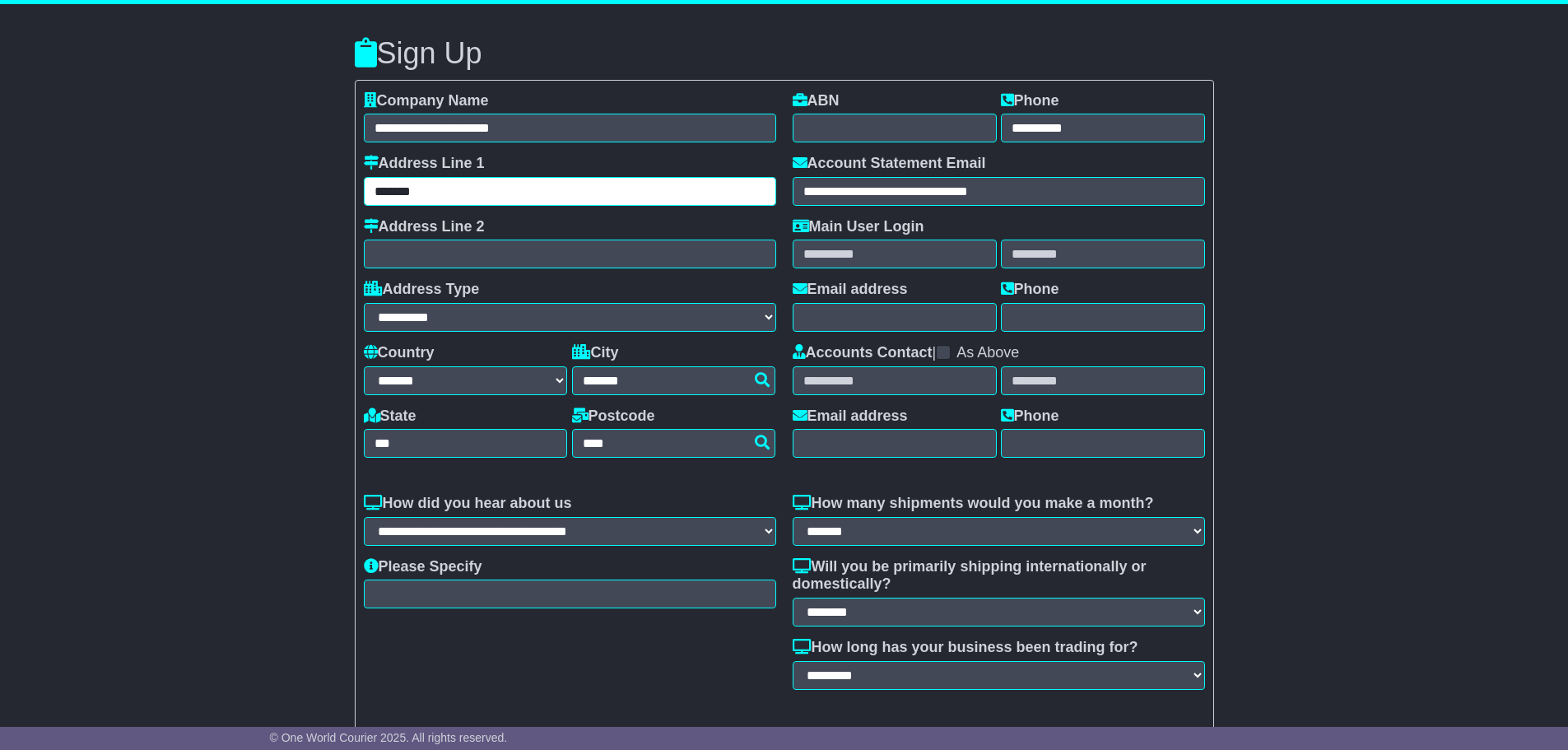 type on "*******" 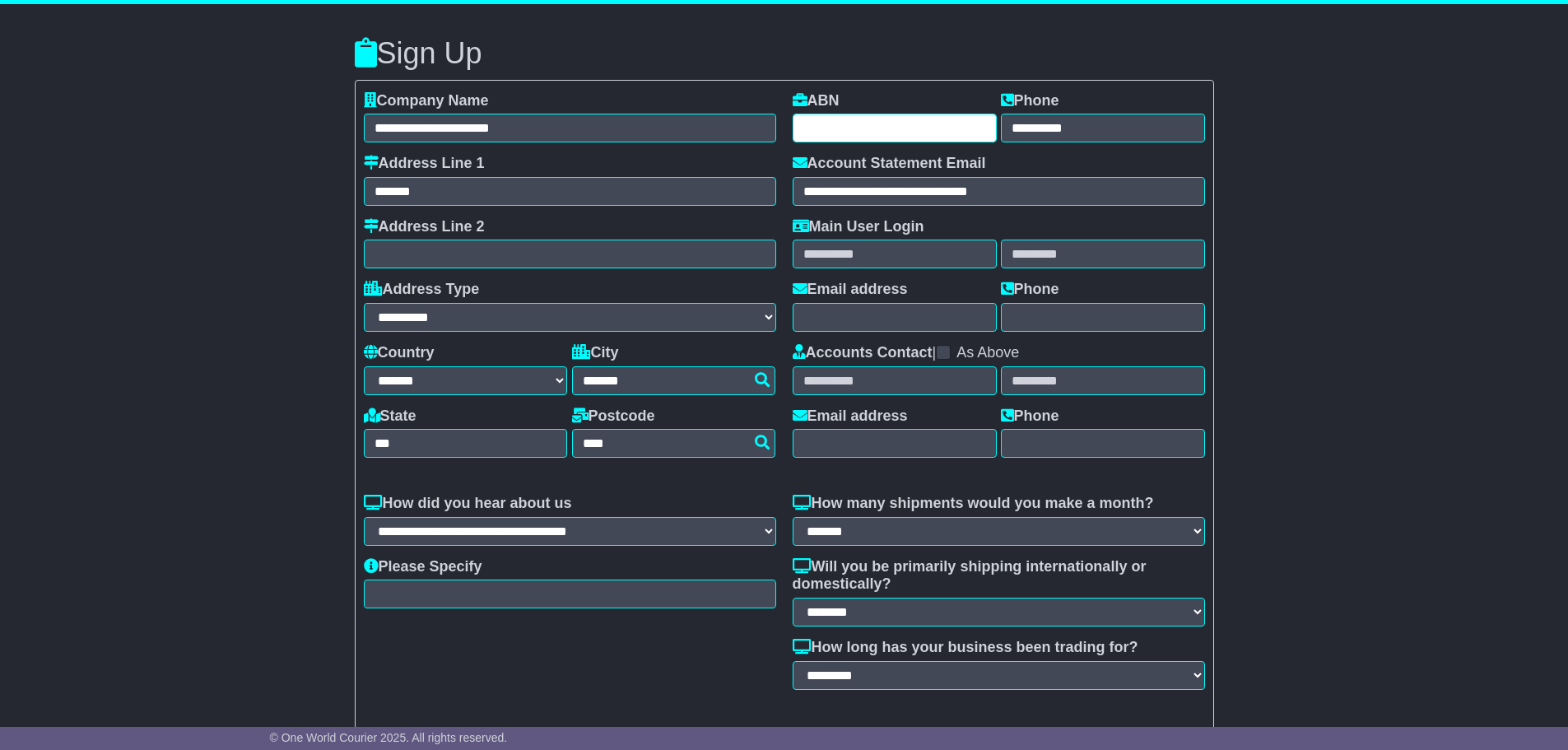 click at bounding box center [895, 128] 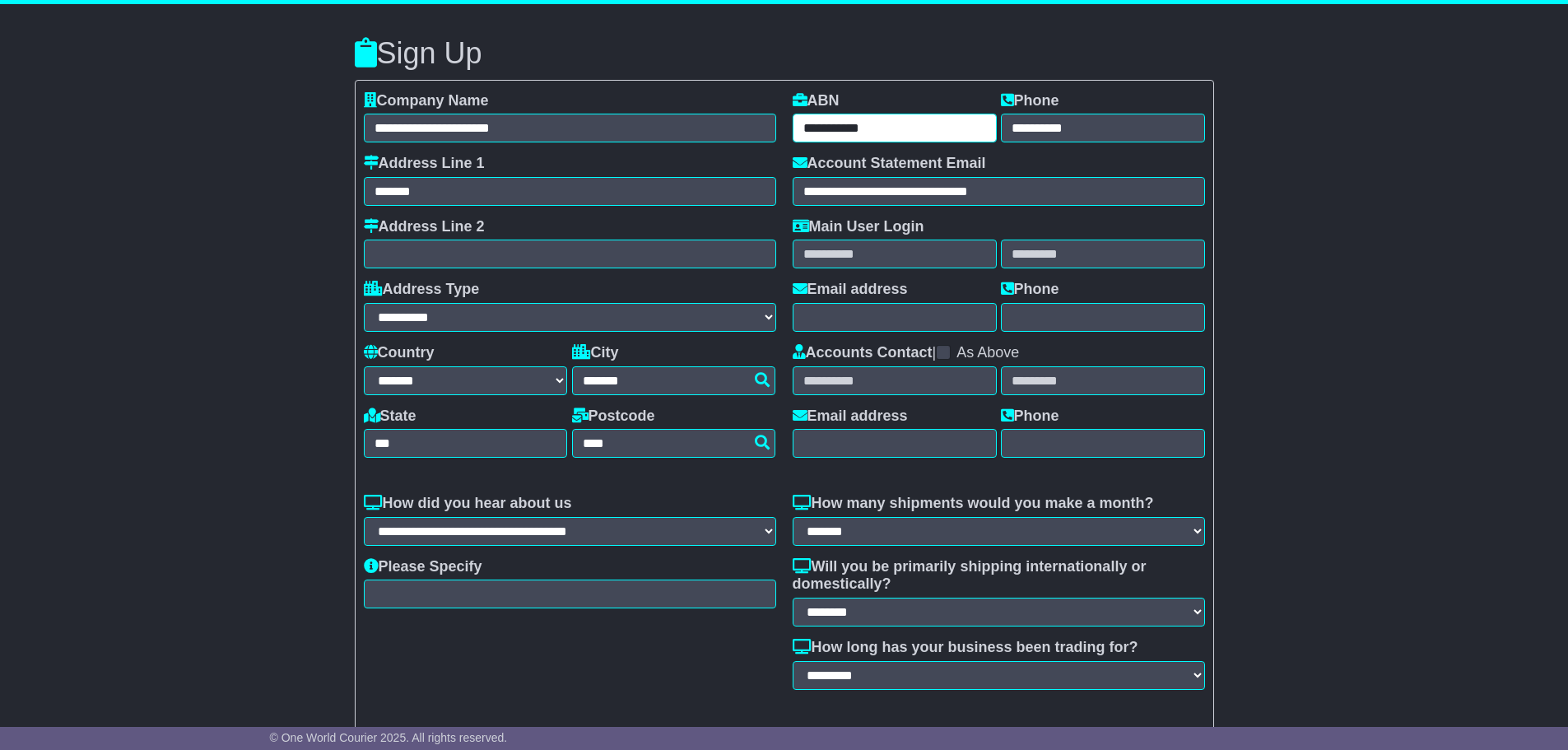 type on "**********" 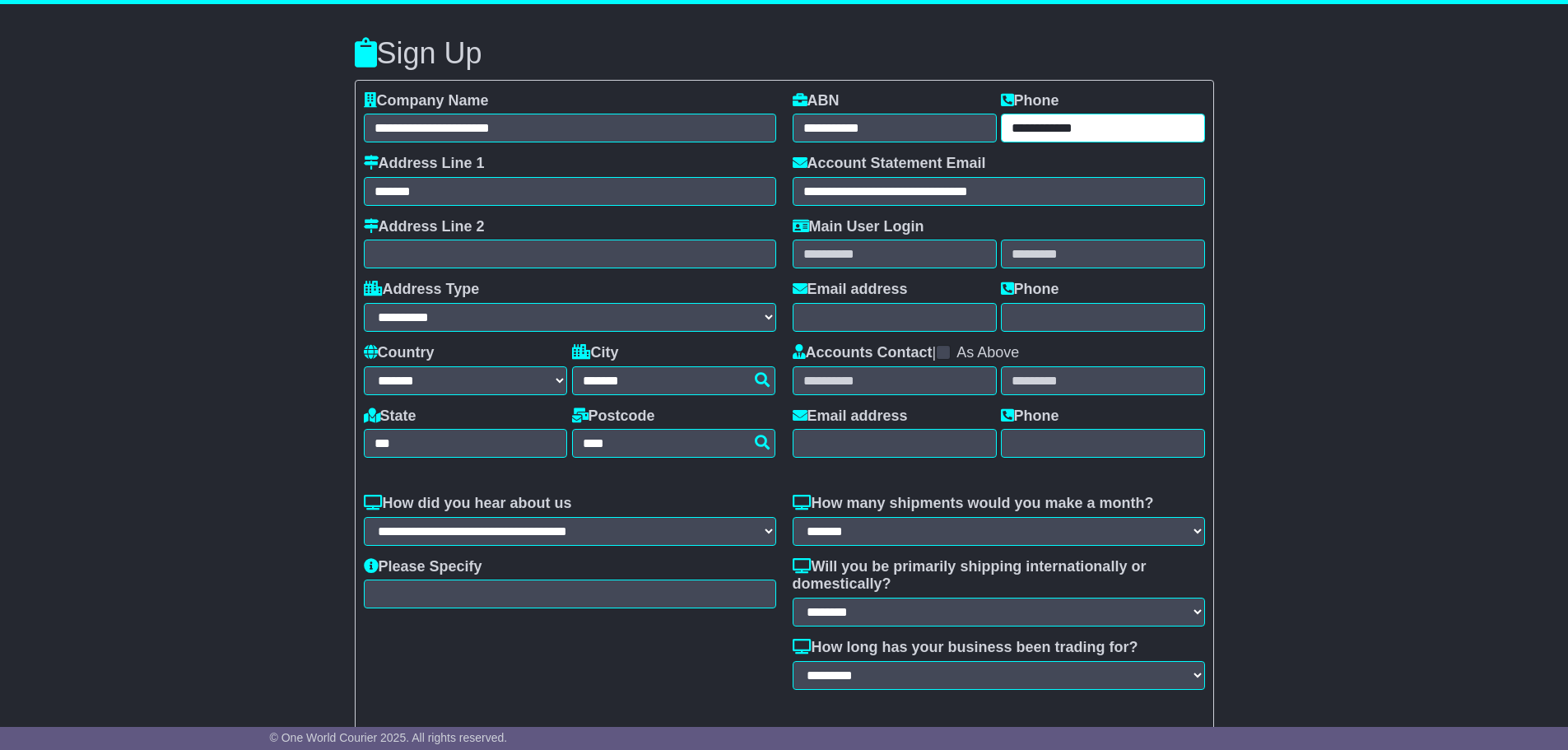 type on "**********" 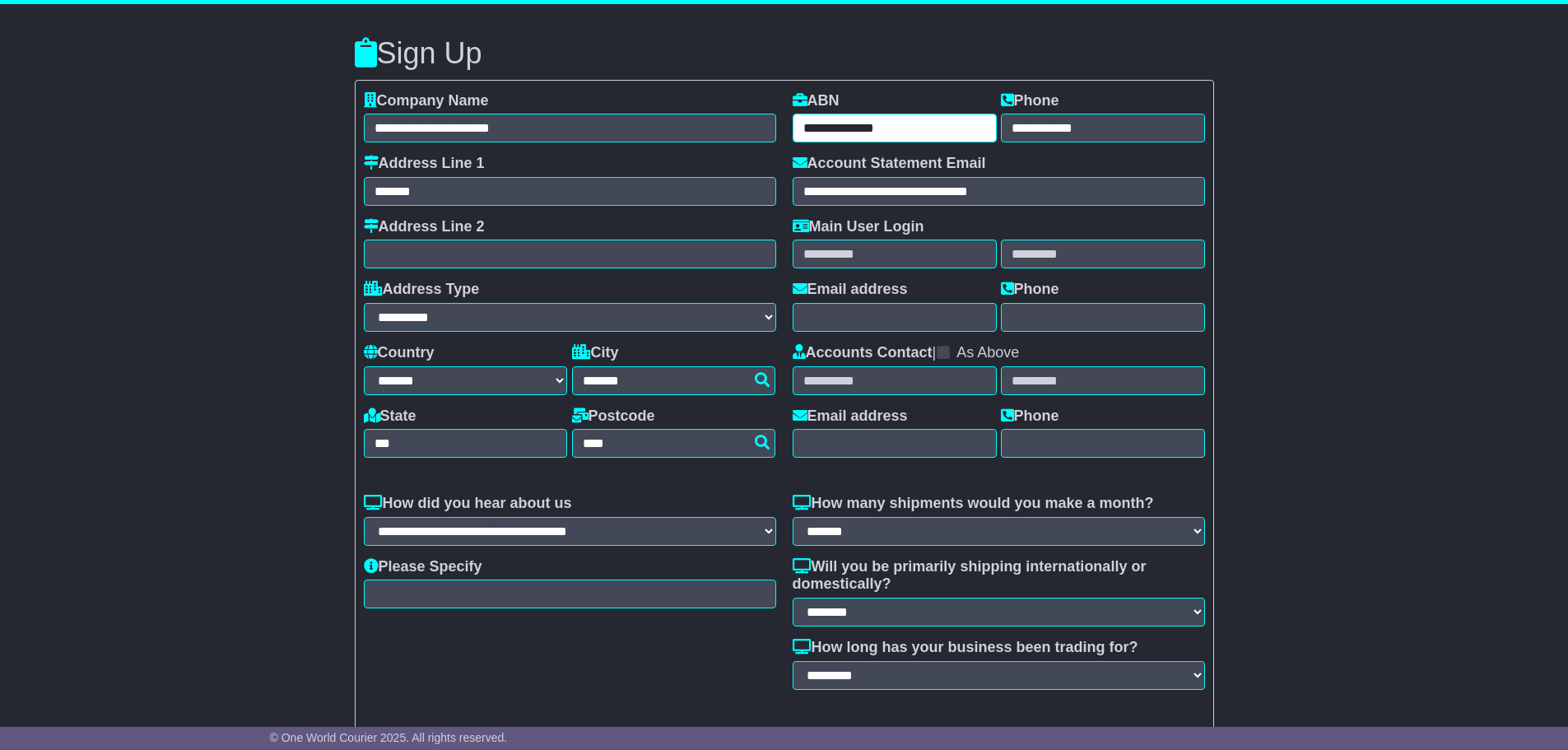 type on "**********" 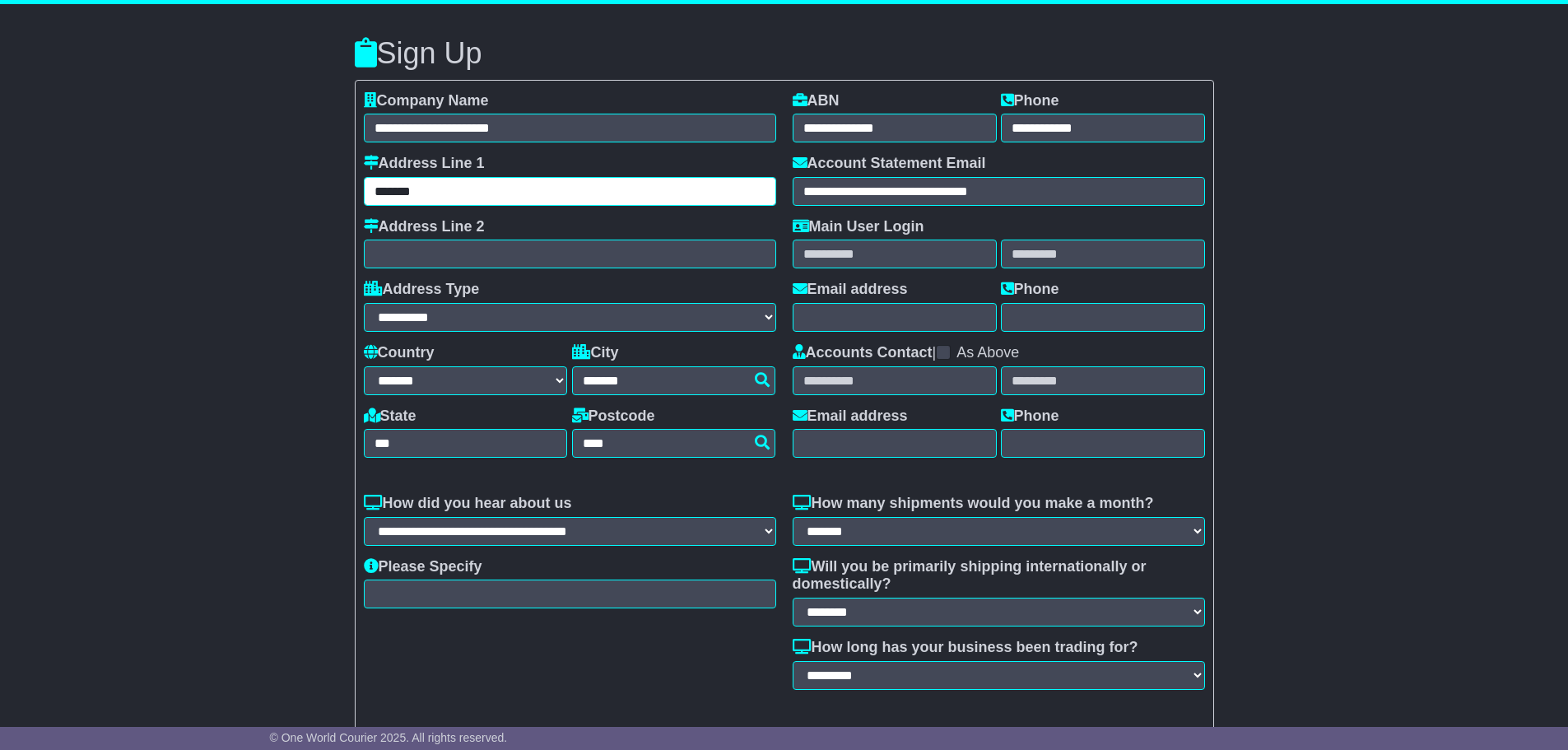 click on "*******" at bounding box center [570, 191] 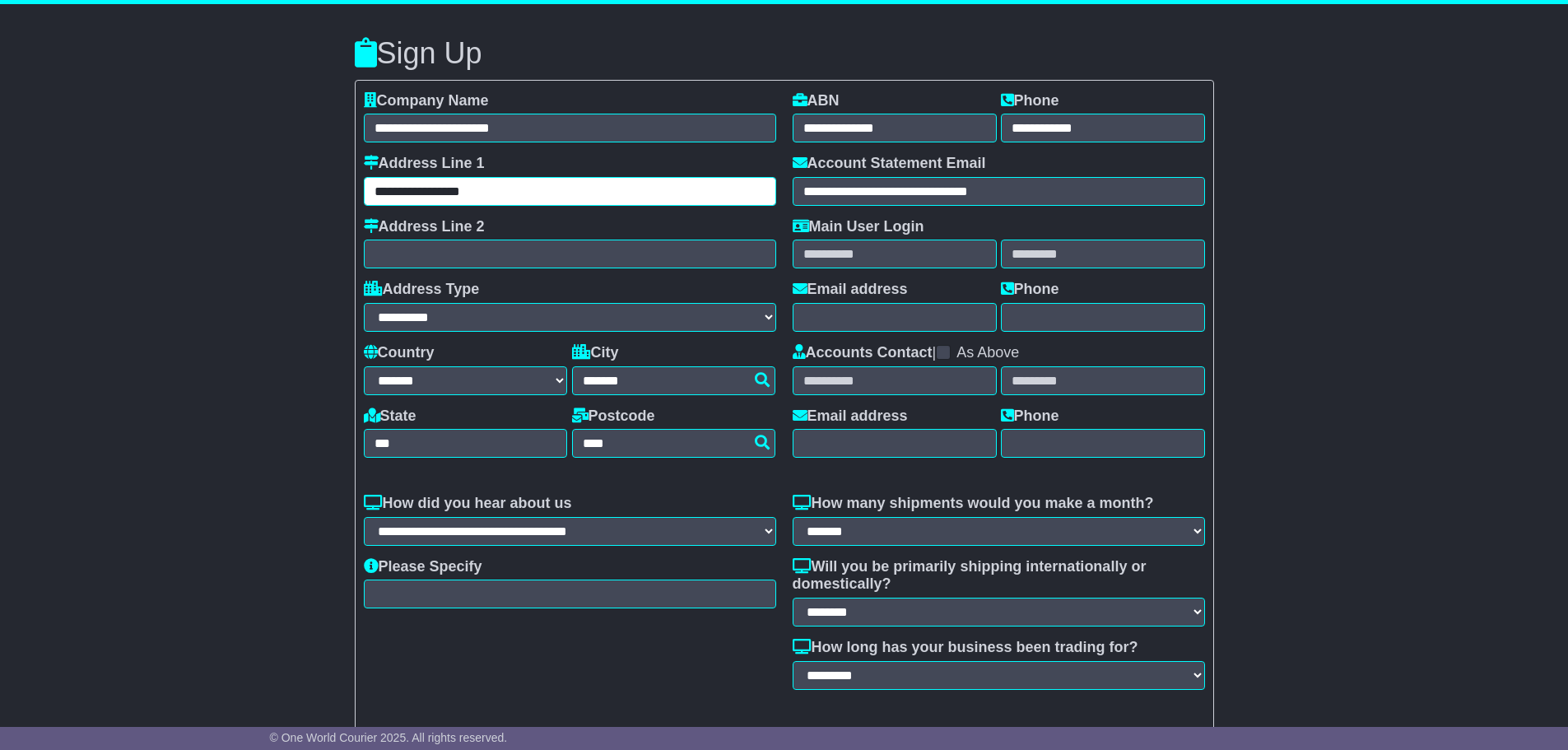 type on "**********" 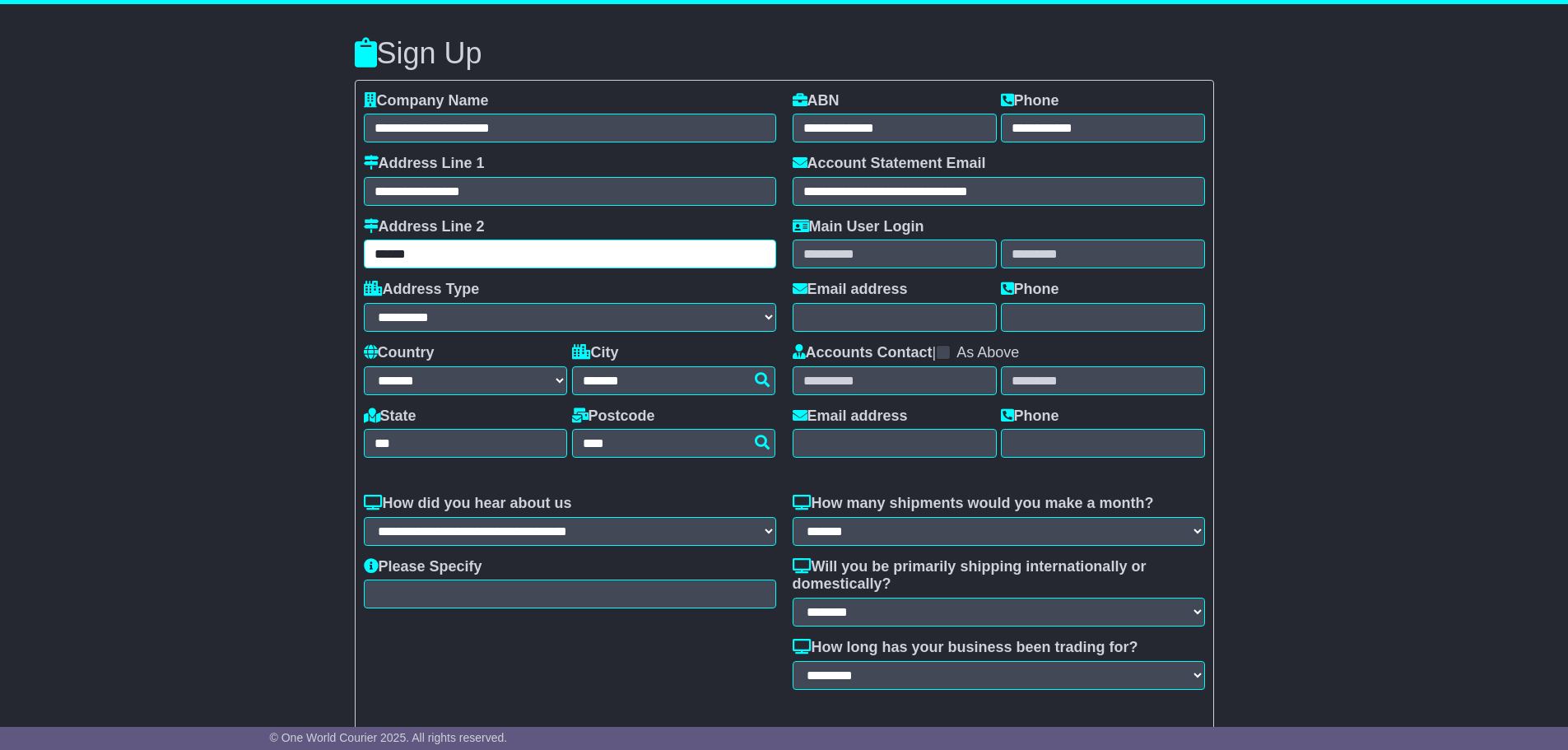 type on "******" 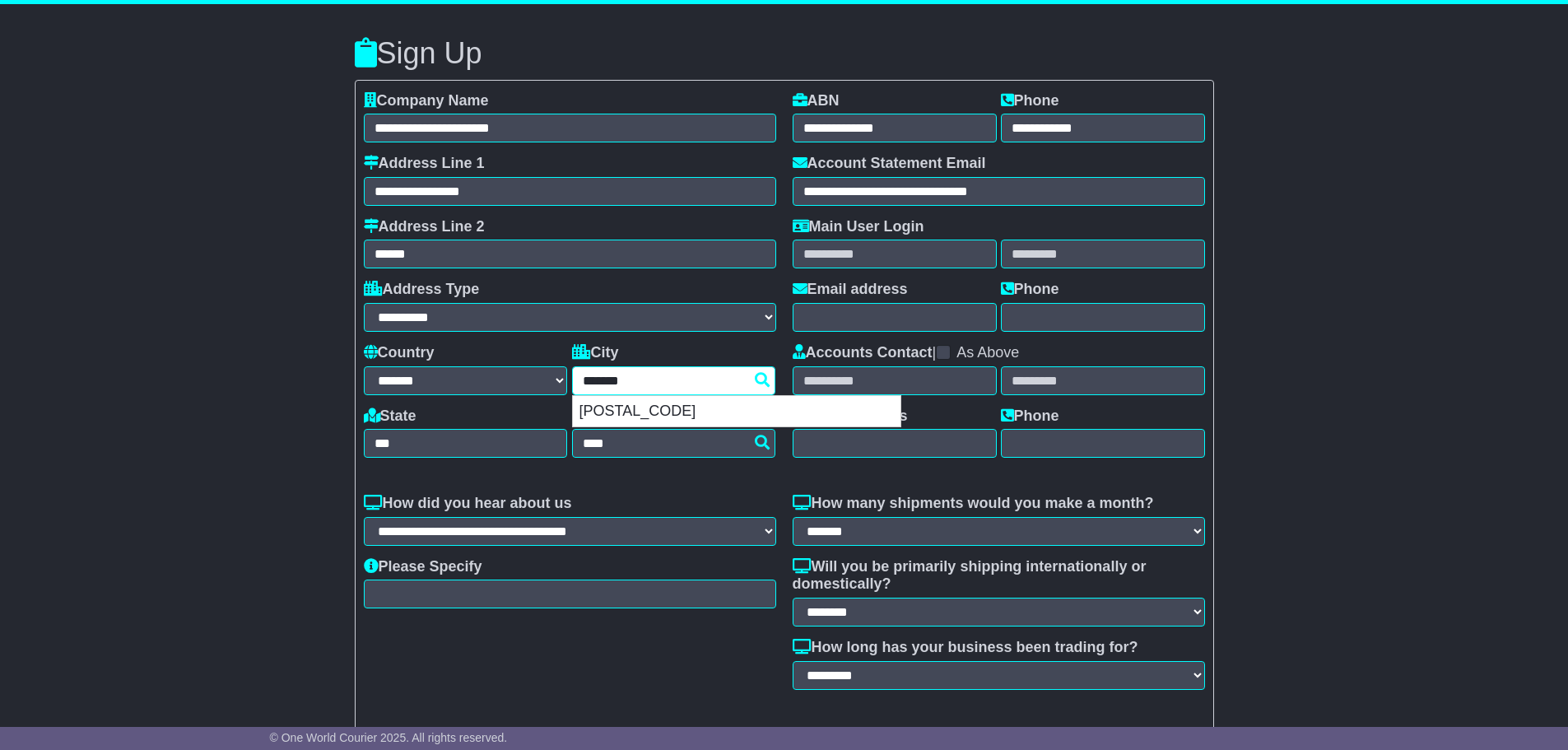 type on "*******" 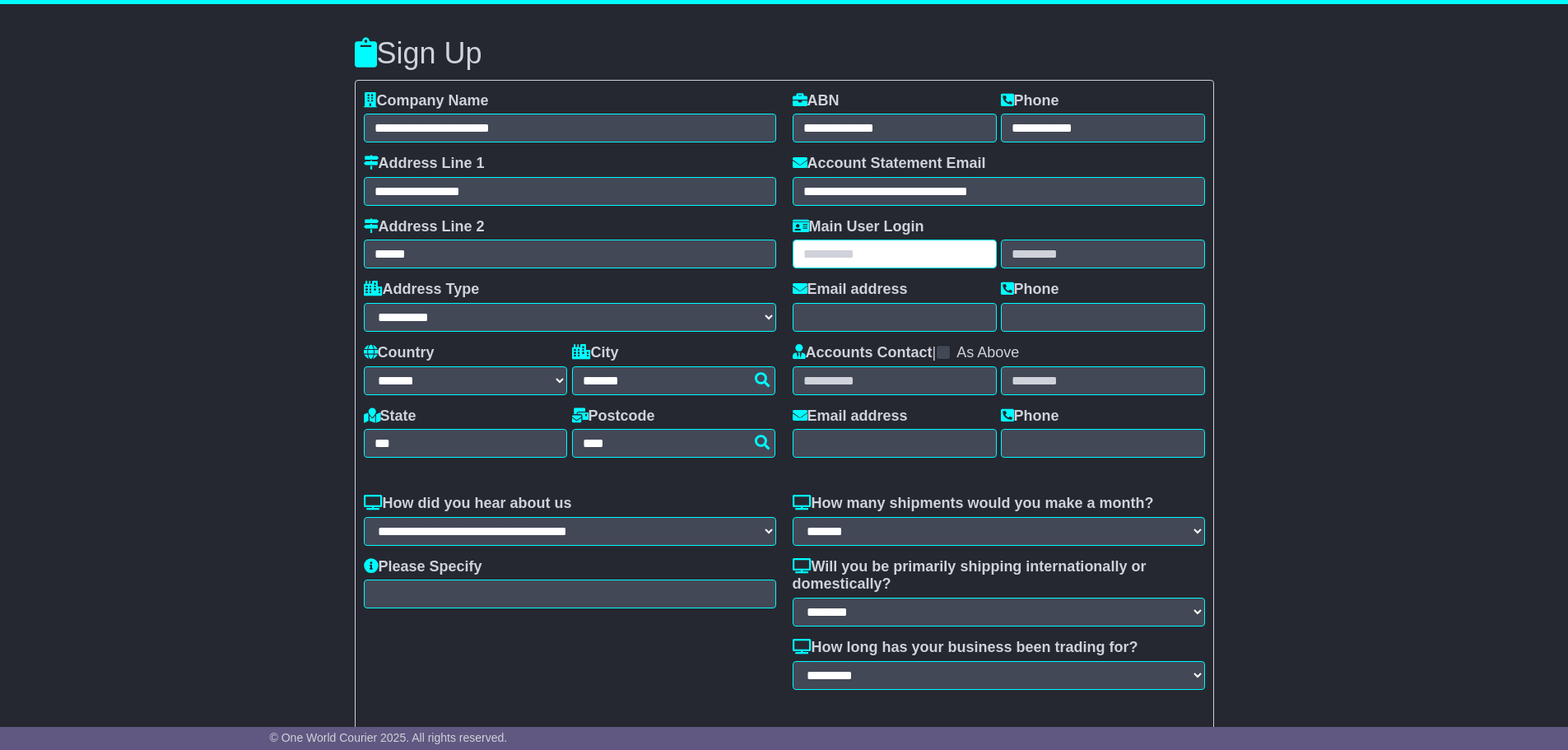 click at bounding box center [895, 254] 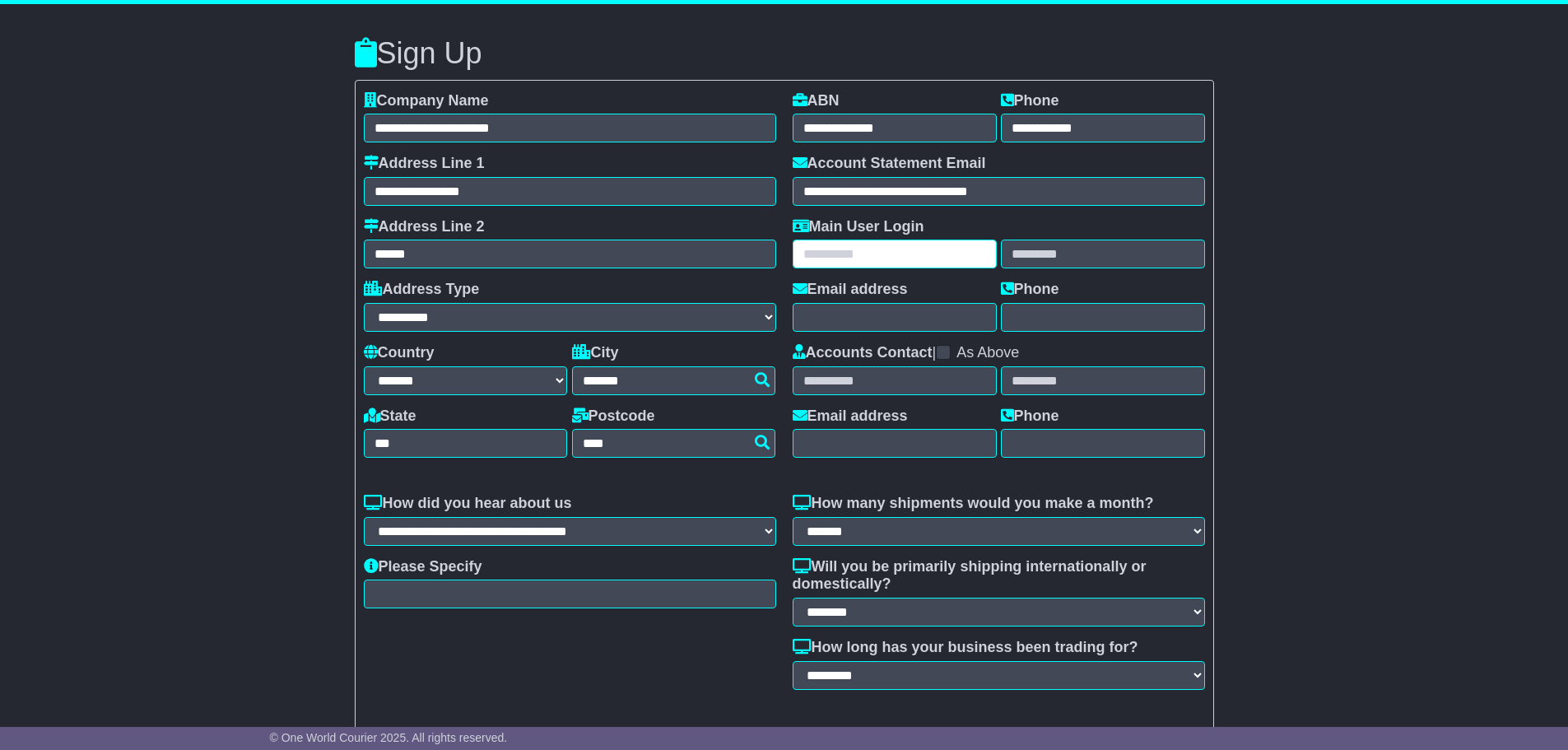 type on "*****" 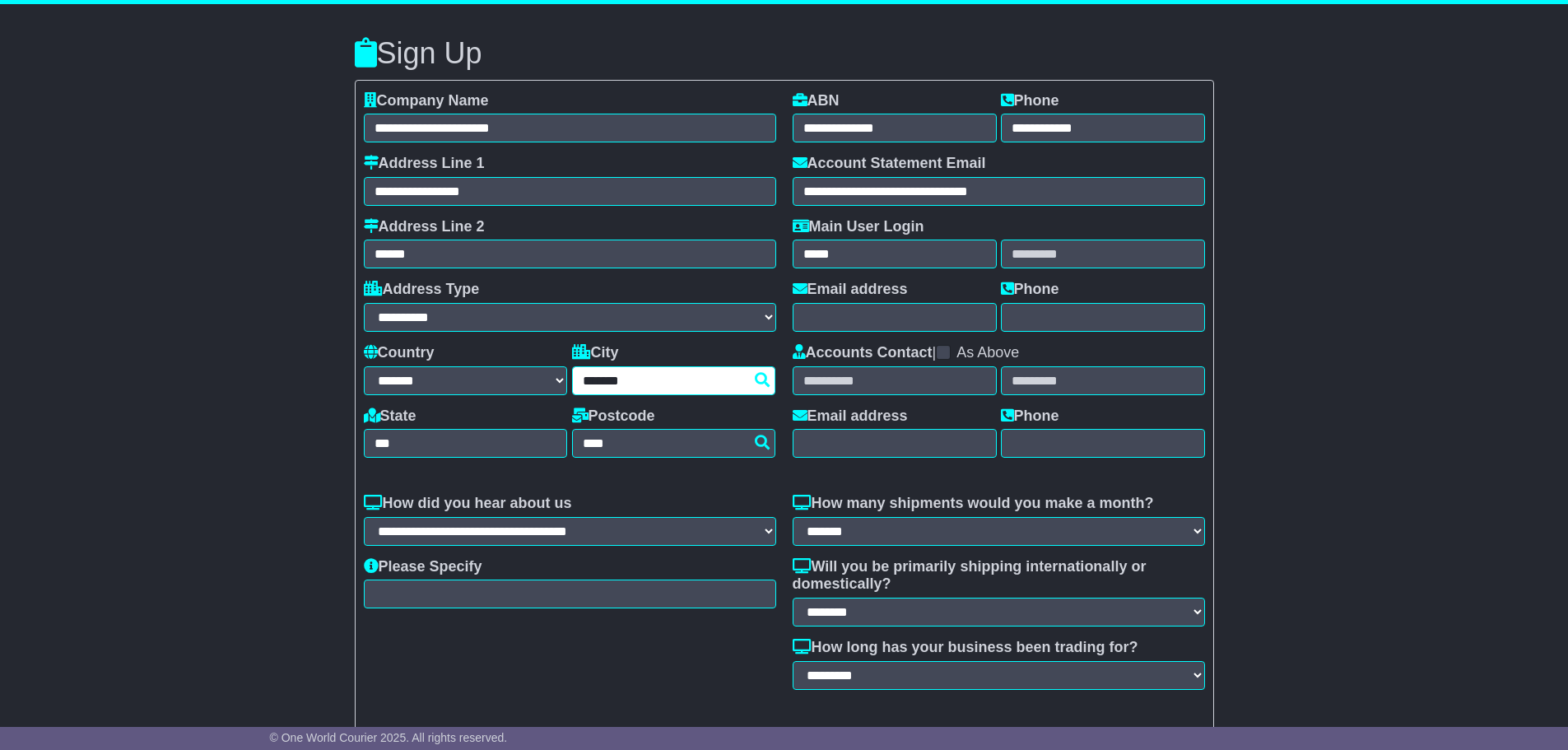 type on "*********" 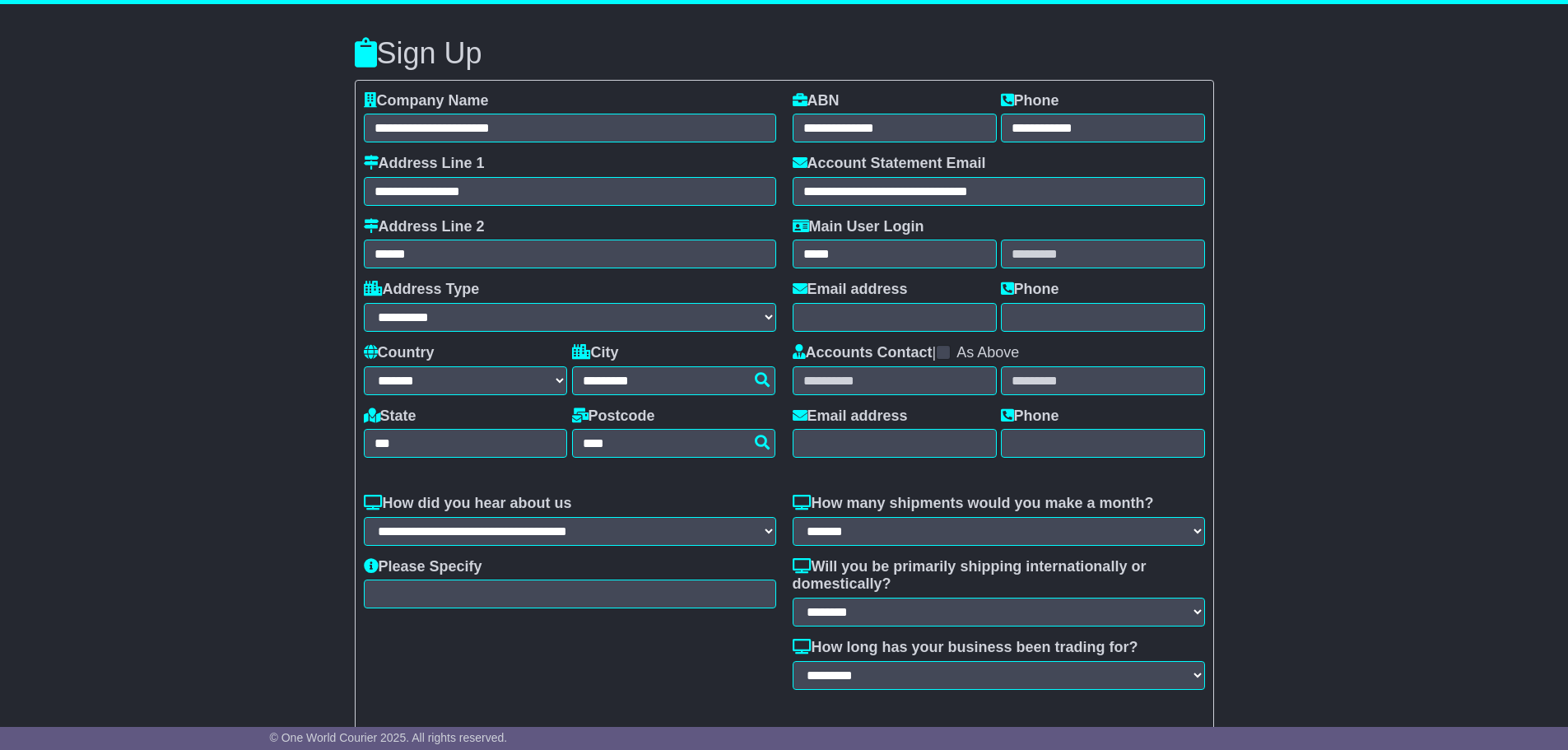 type on "******" 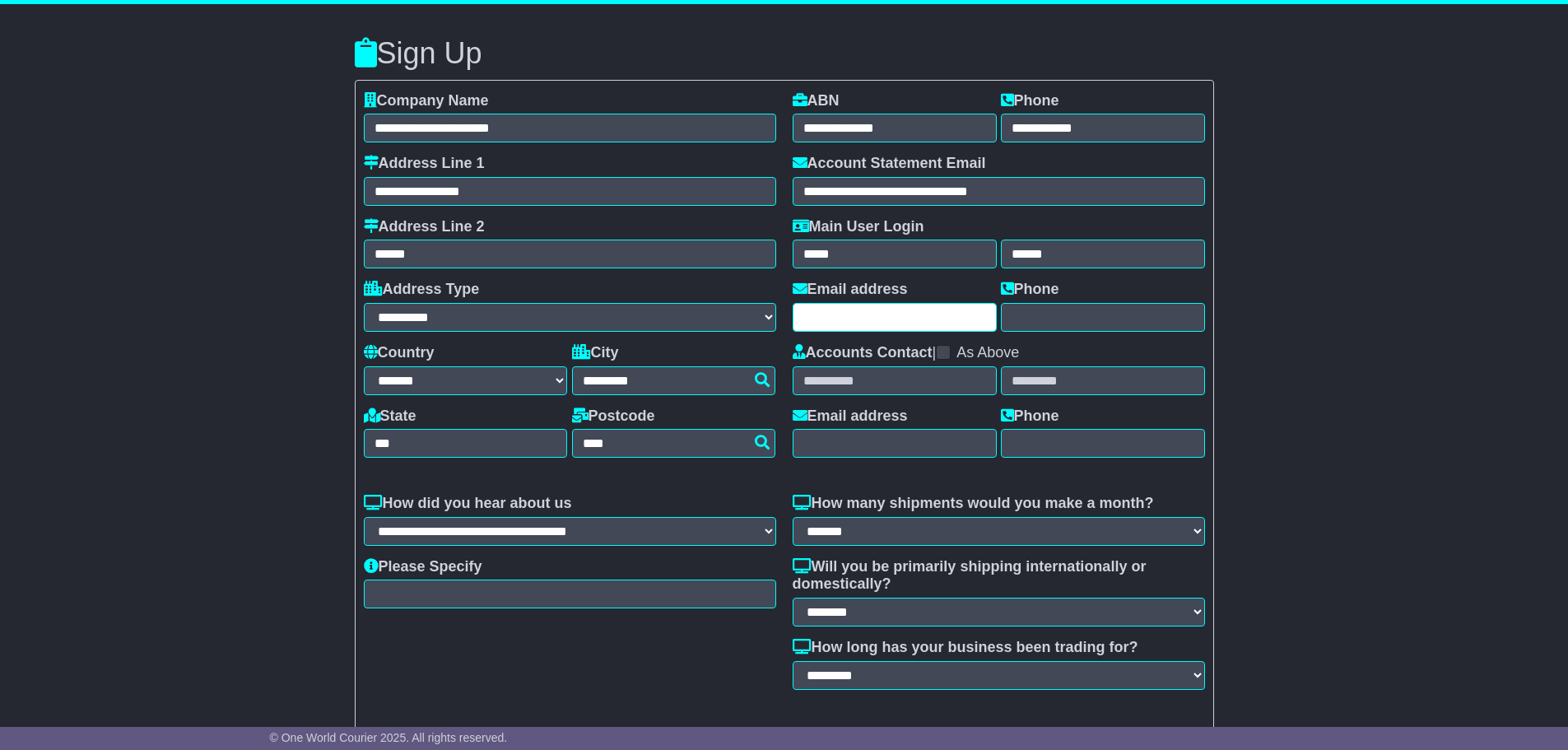 click at bounding box center [895, 317] 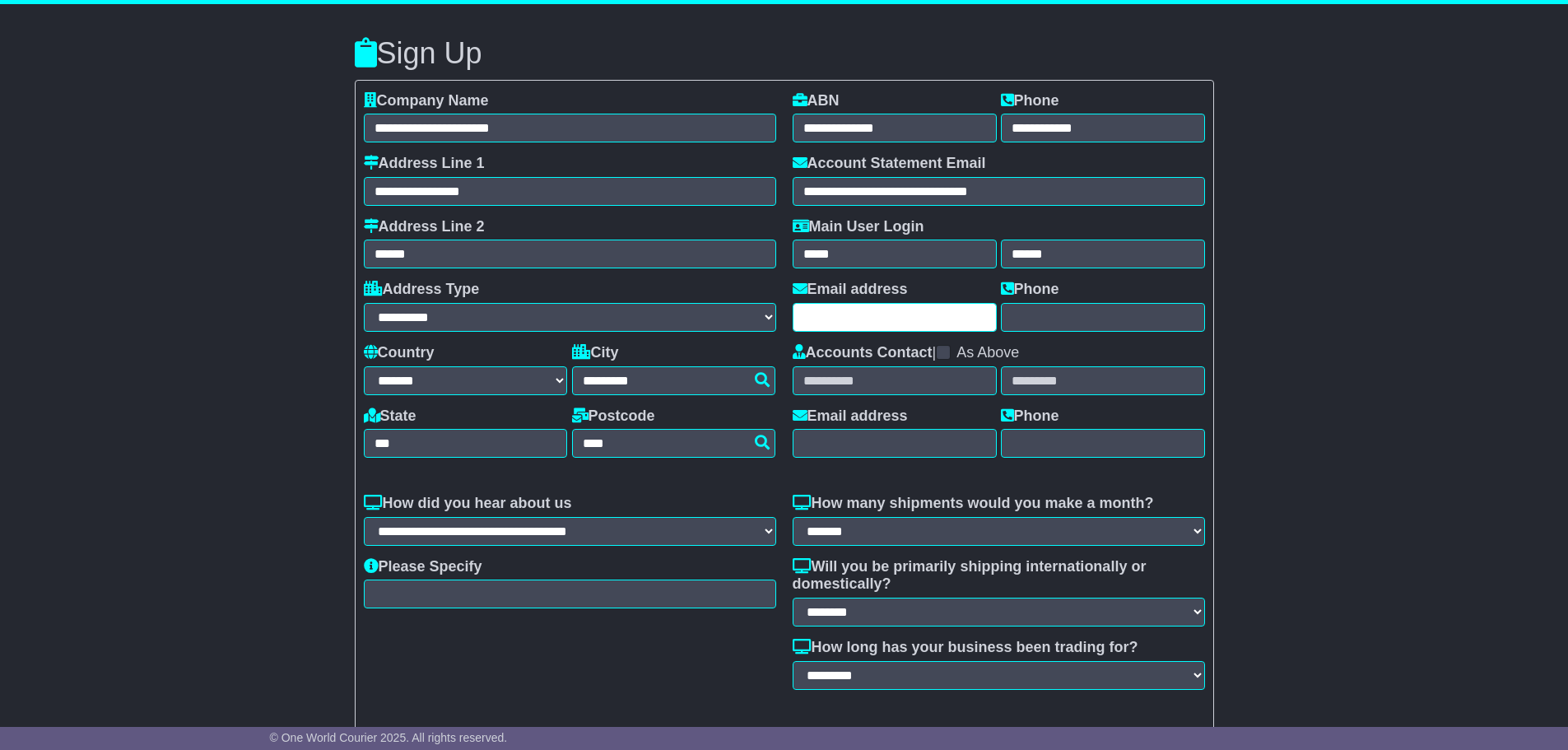 type on "**********" 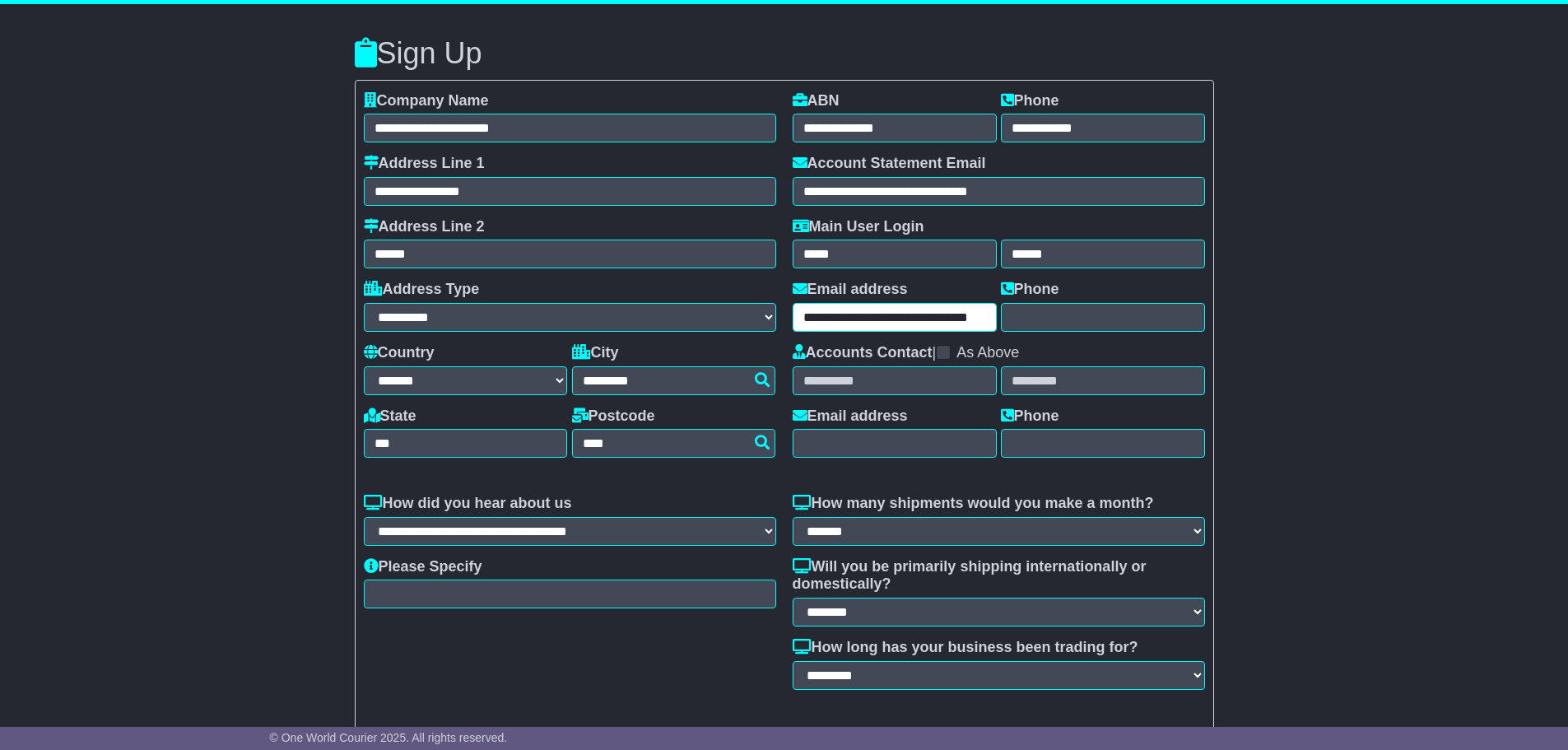 type on "**********" 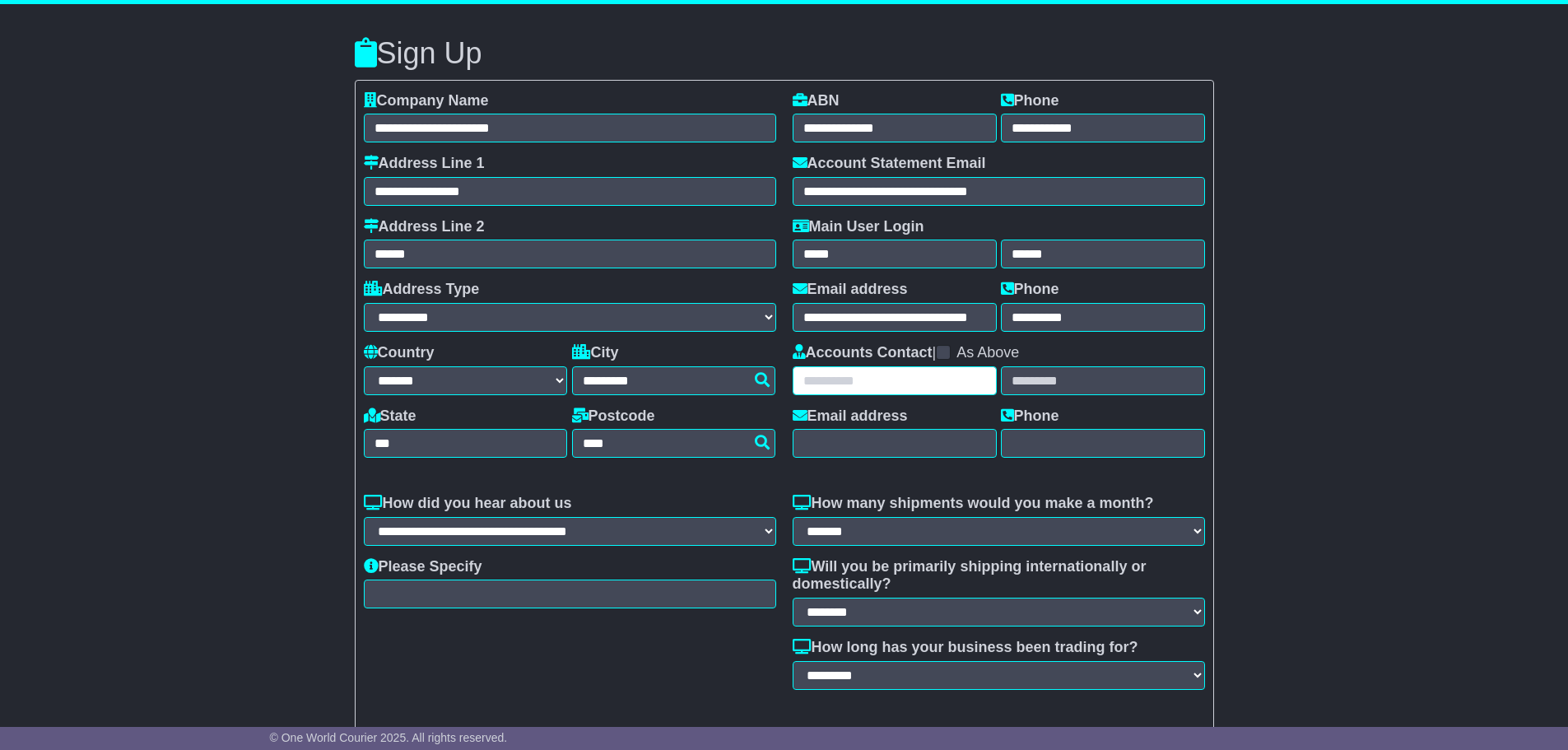 type on "*****" 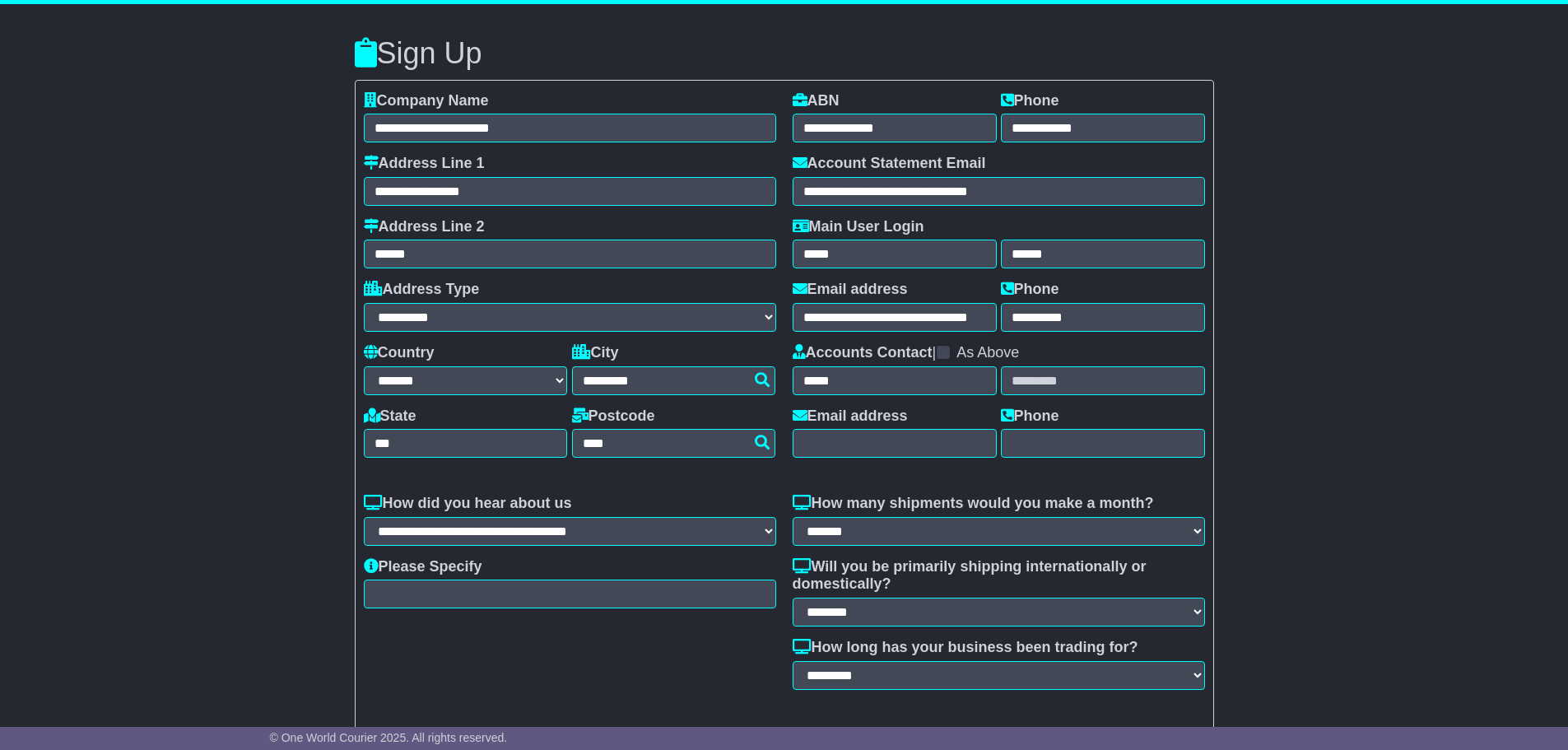 type on "******" 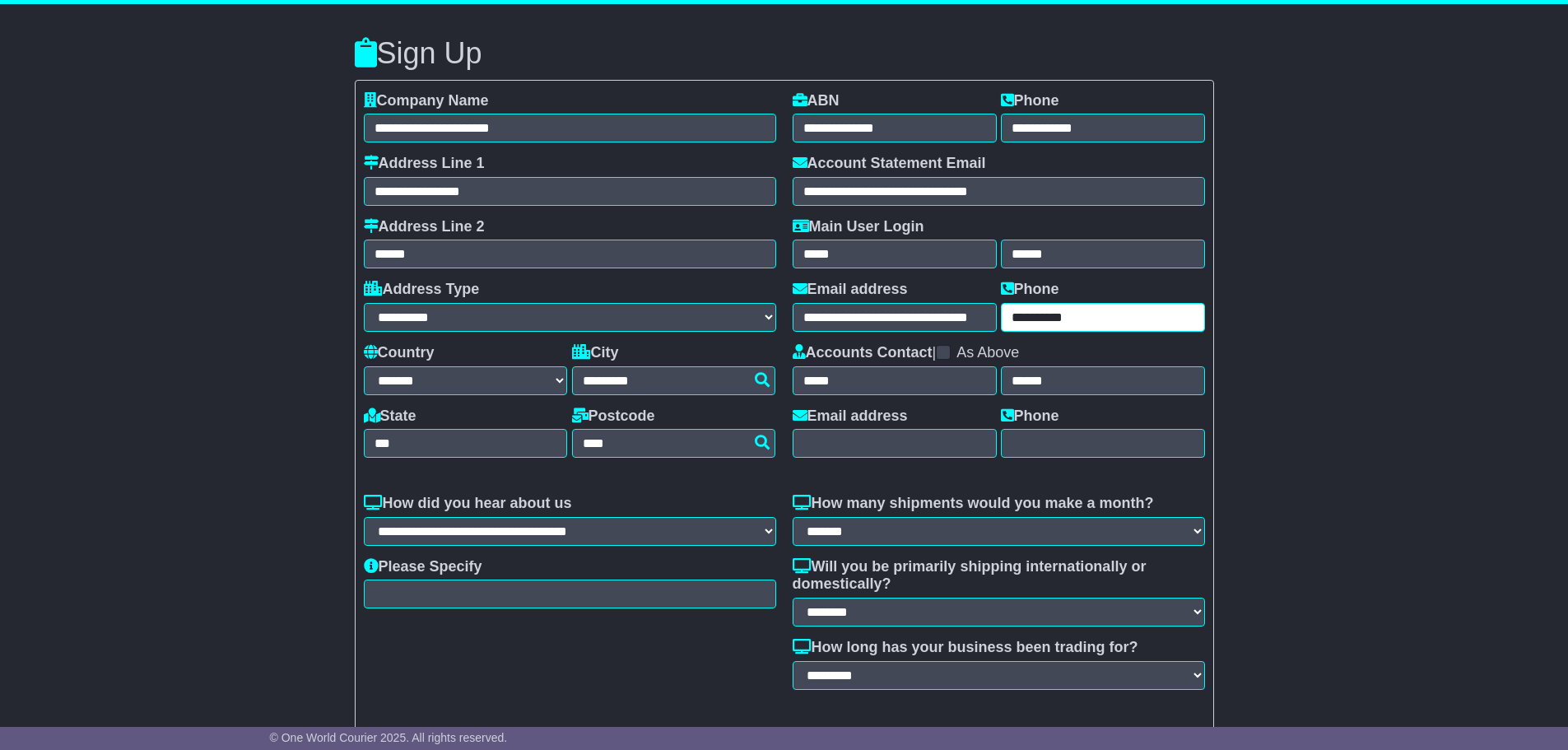 click on "**********" at bounding box center [1103, 317] 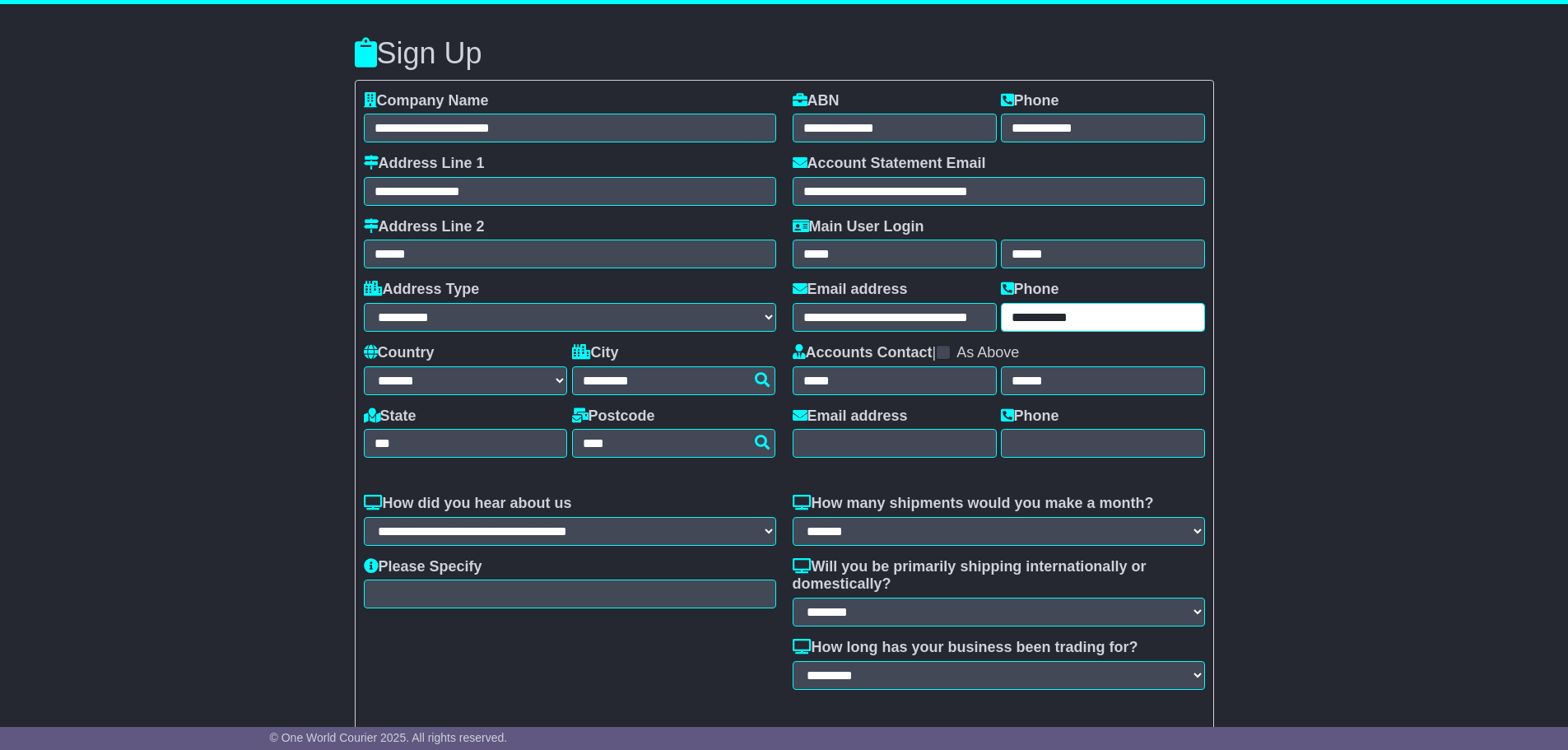 click on "**********" at bounding box center [1103, 317] 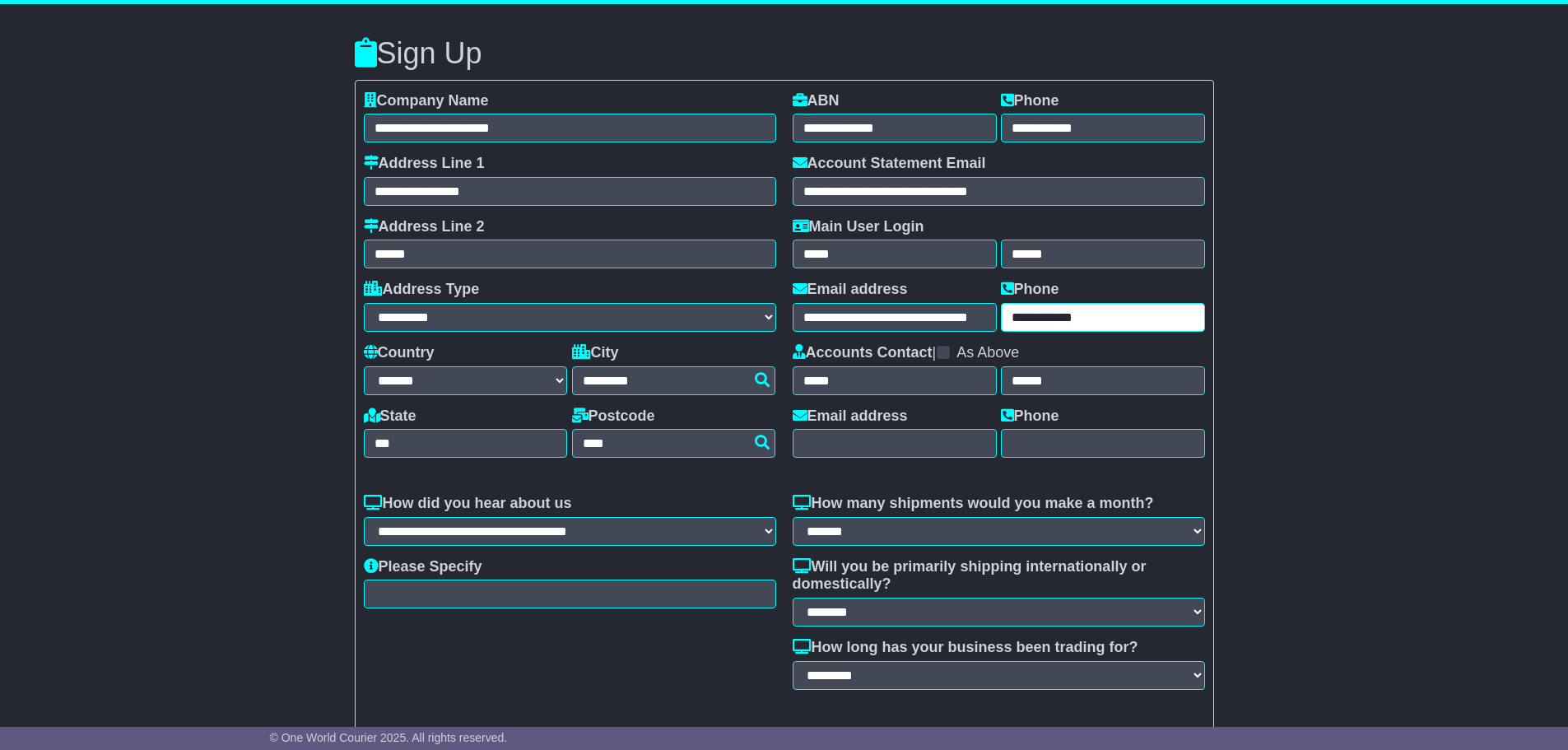 type on "**********" 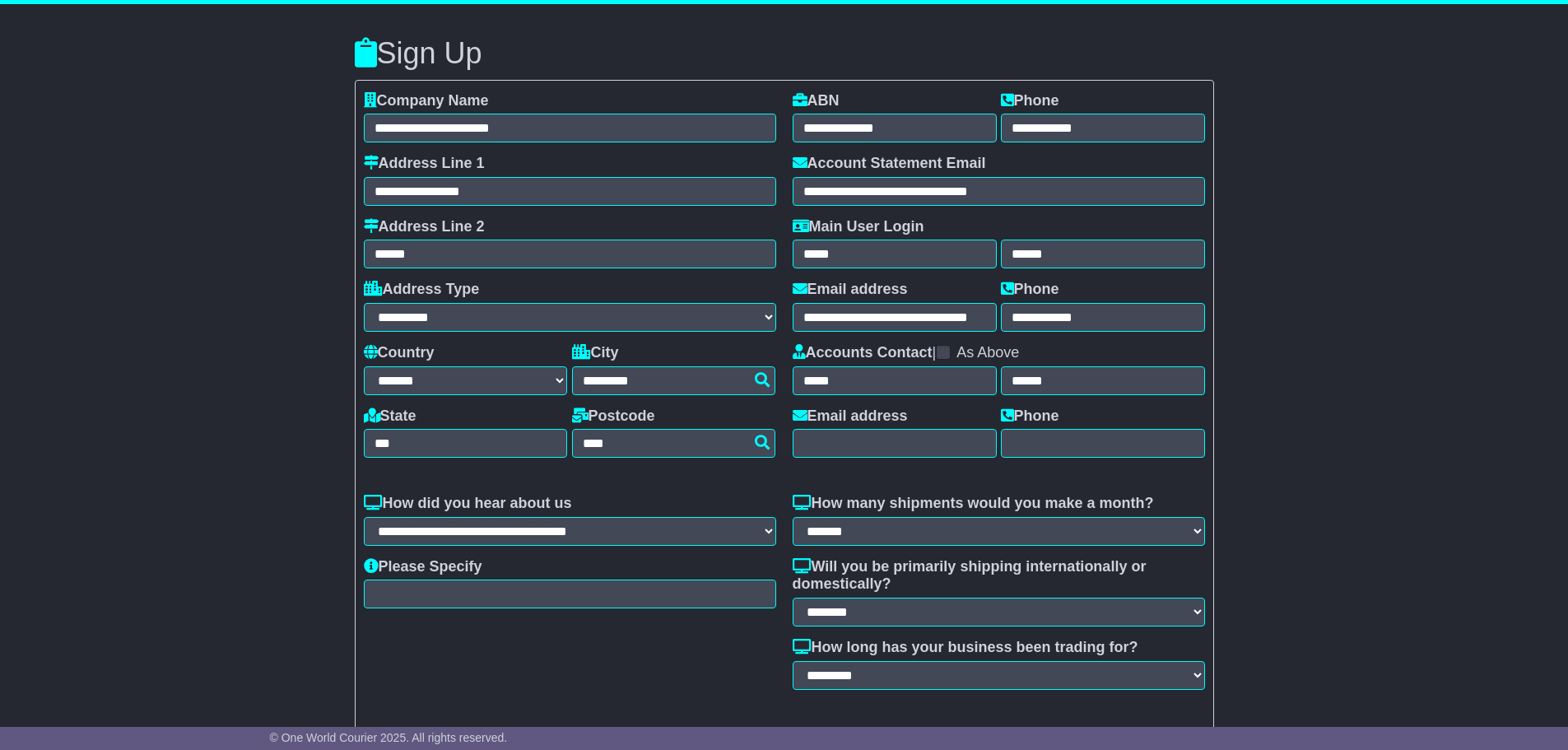 click at bounding box center (943, 352) 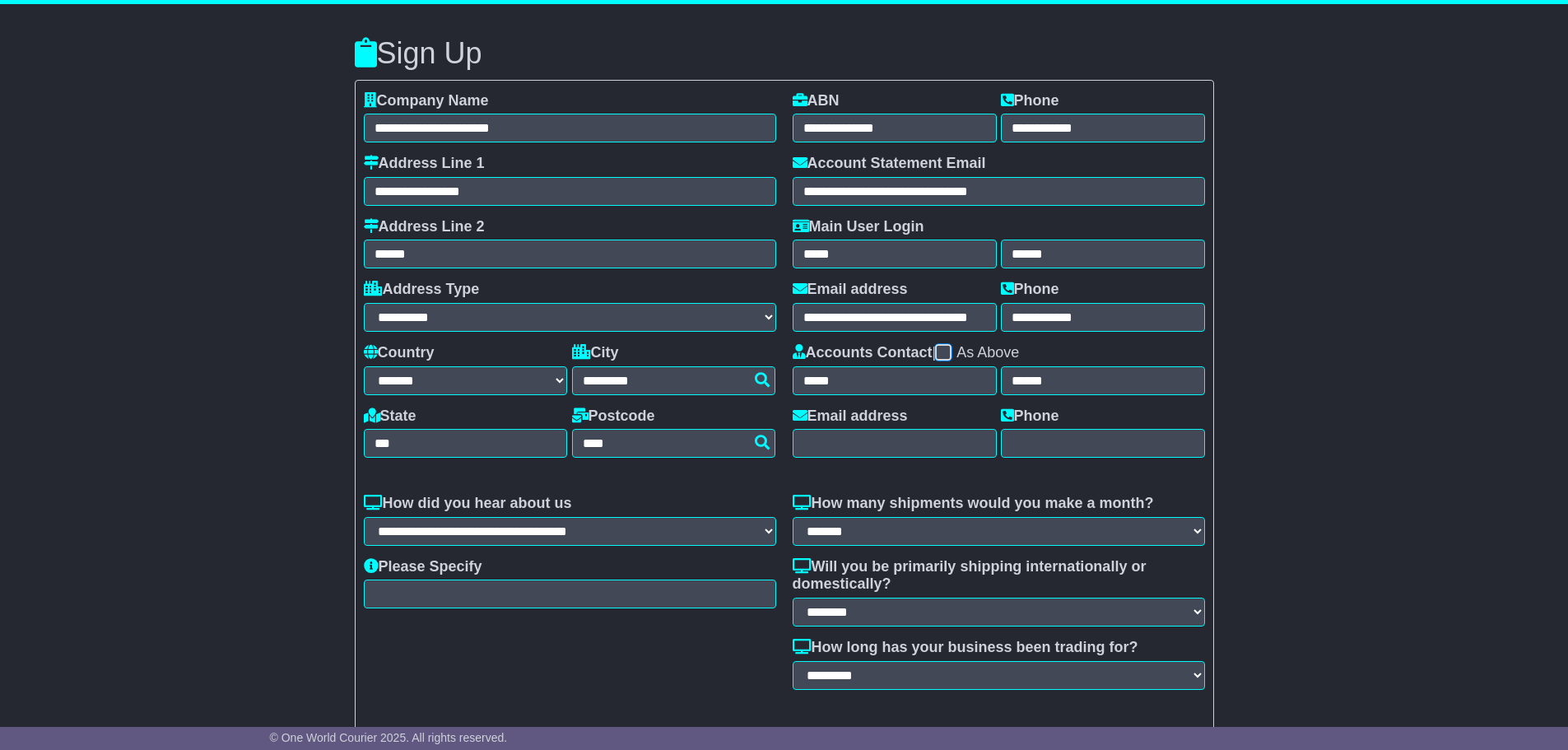type on "**********" 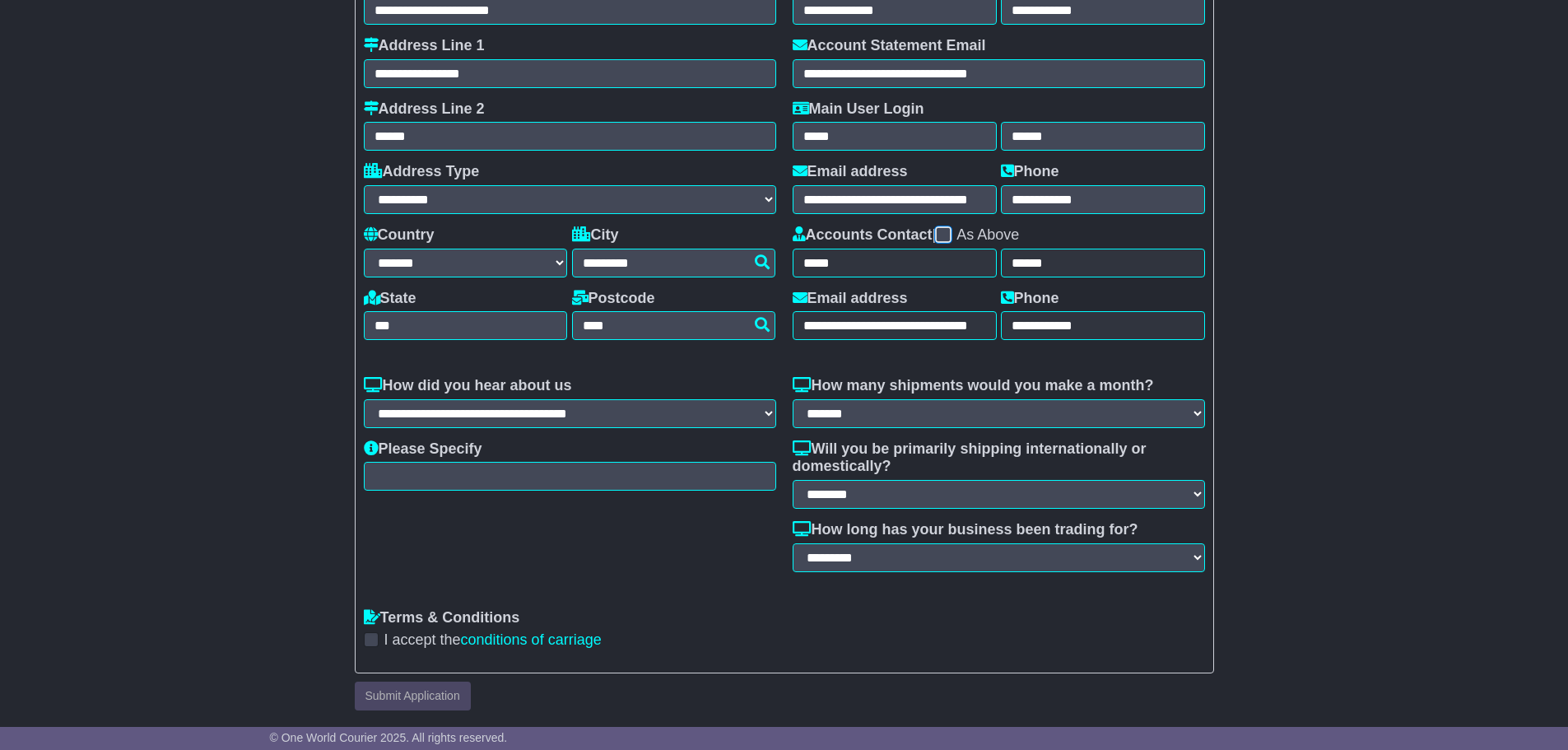 scroll, scrollTop: 136, scrollLeft: 0, axis: vertical 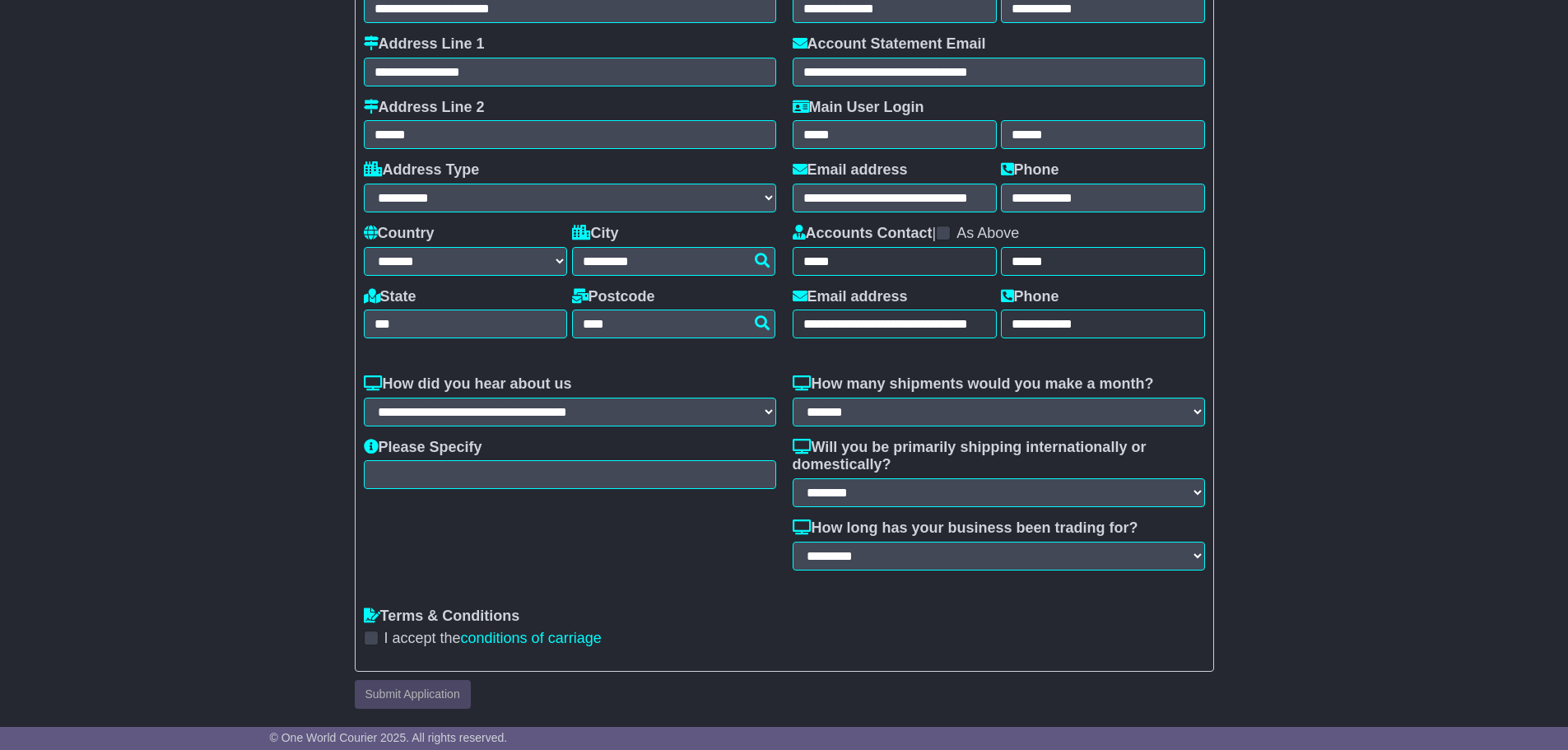 click at bounding box center [371, 638] 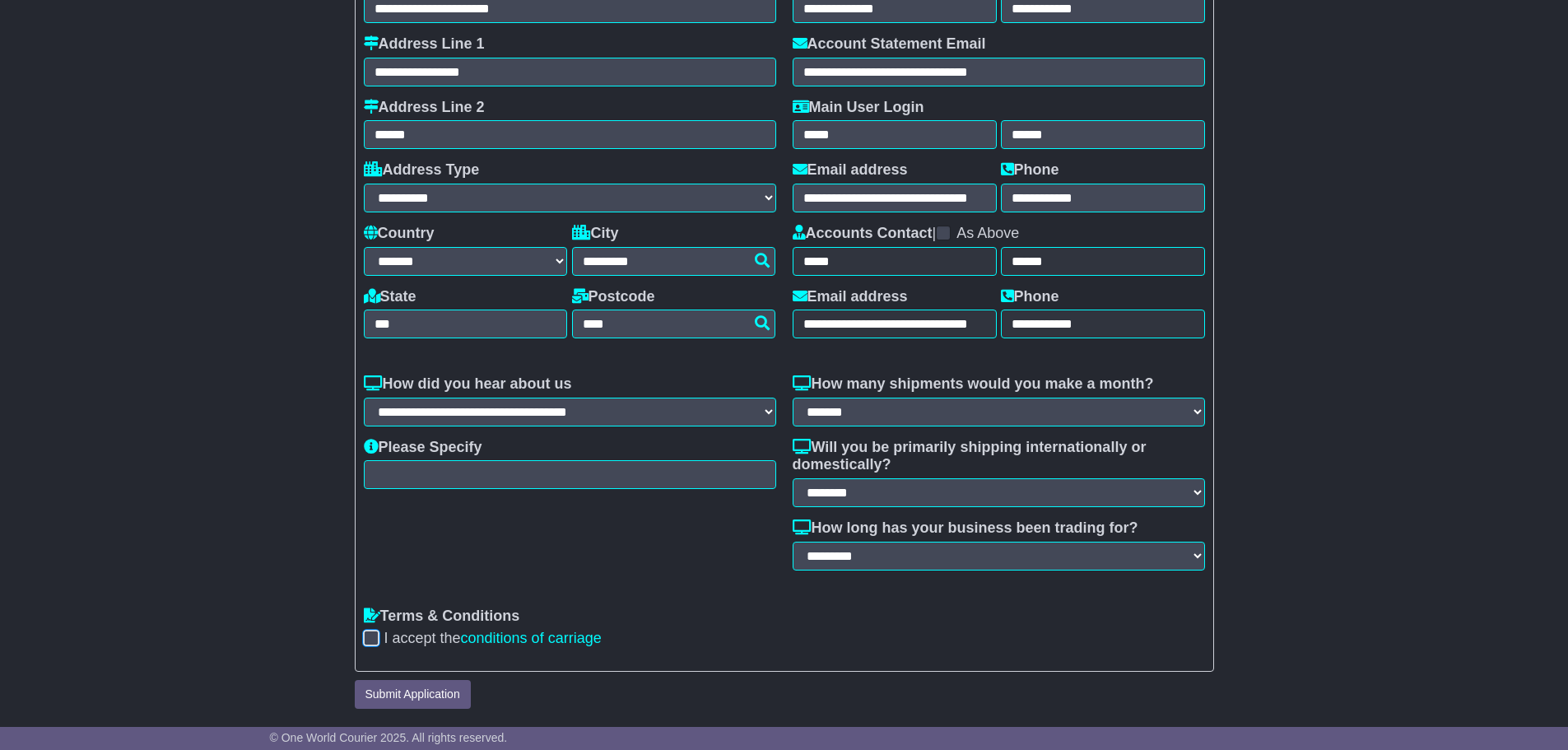 scroll, scrollTop: 136, scrollLeft: 0, axis: vertical 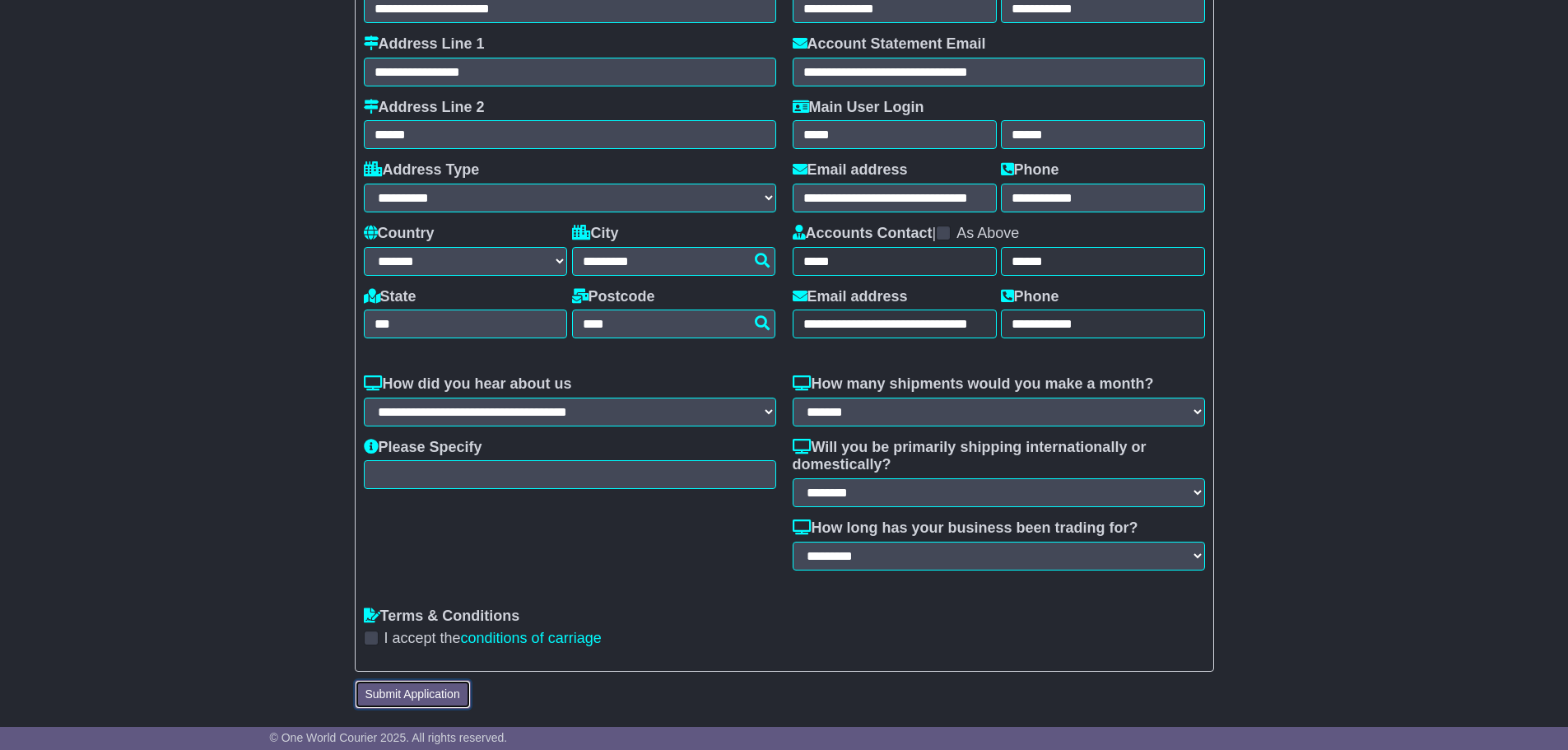 click on "Submit Application" at bounding box center [412, 694] 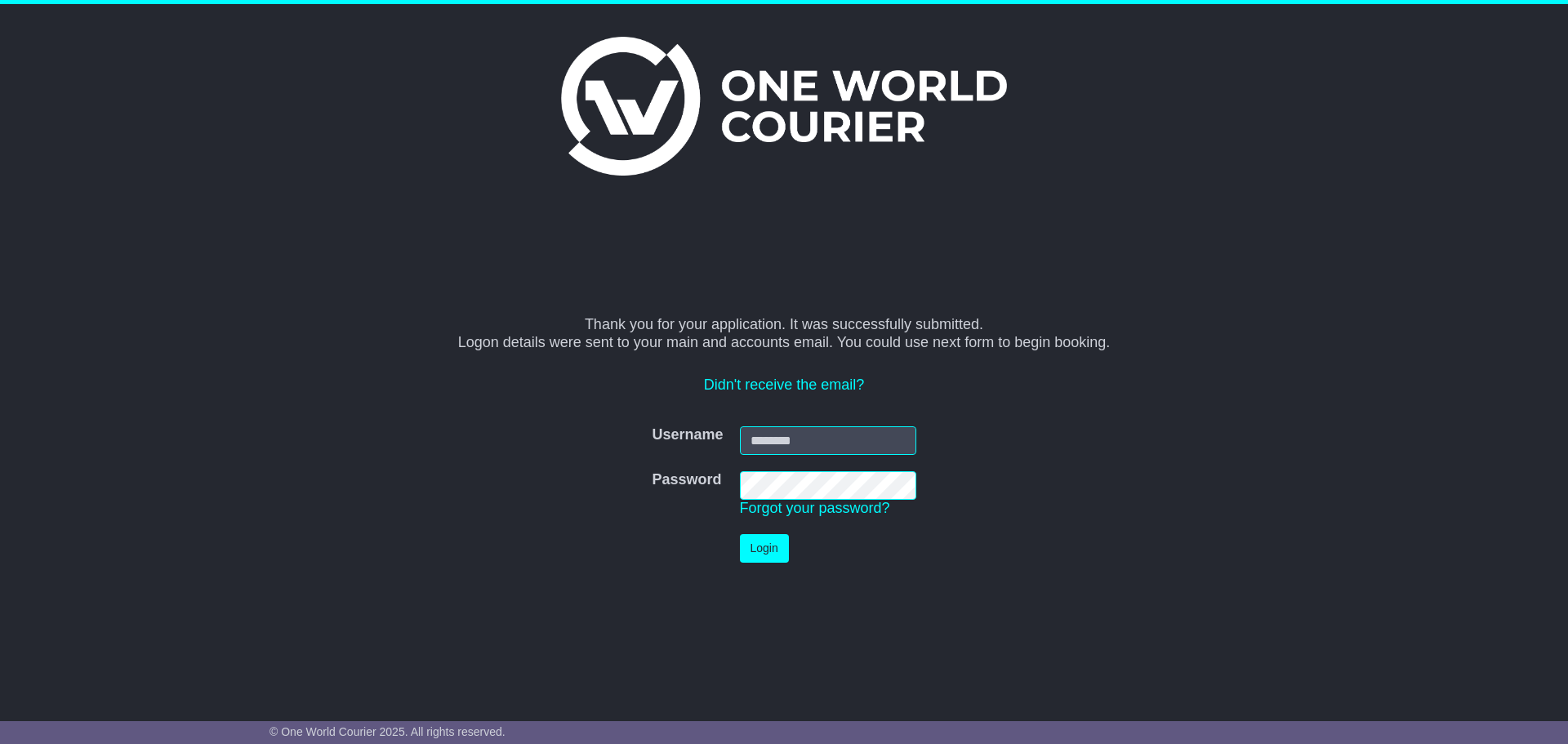 scroll, scrollTop: 0, scrollLeft: 0, axis: both 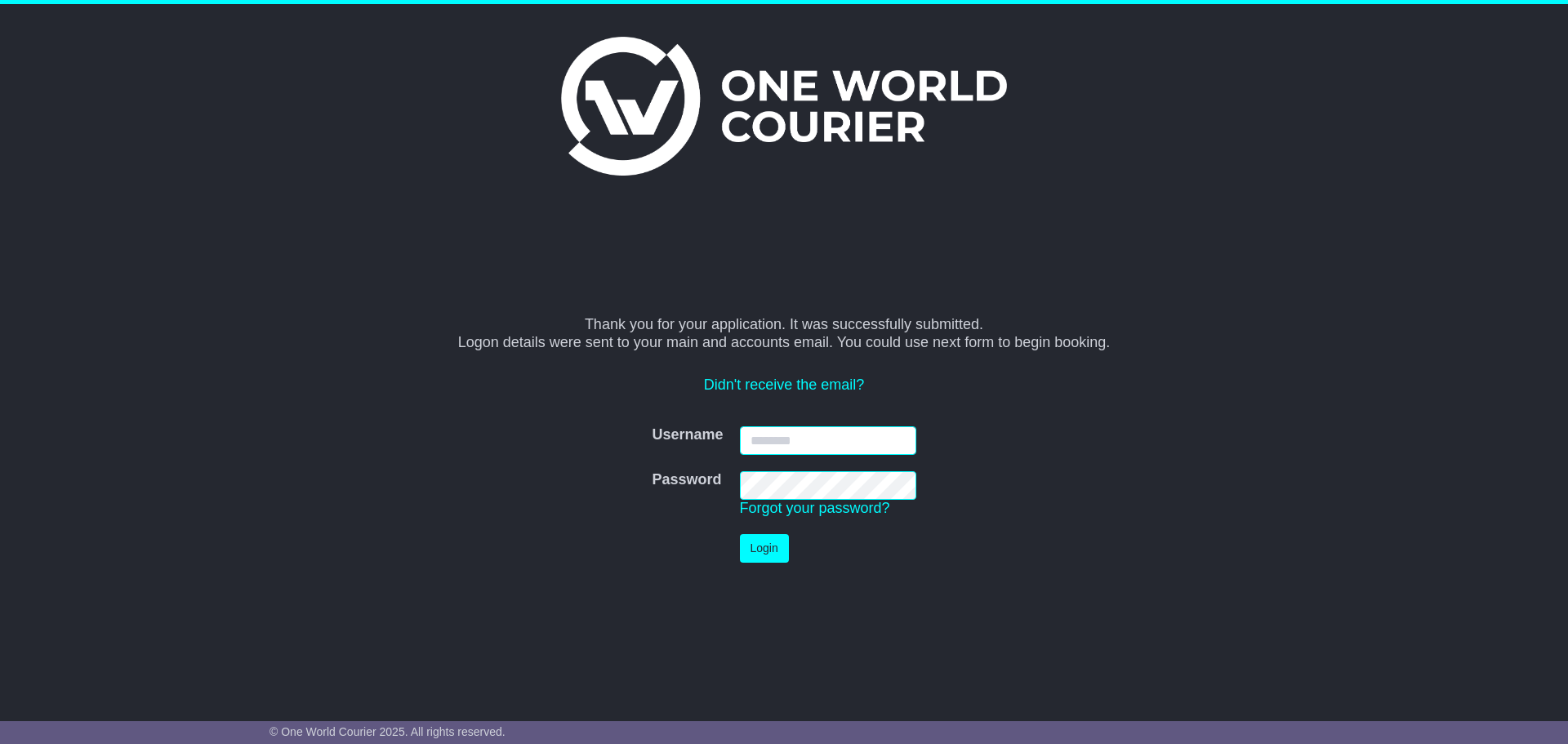 paste on "**********" 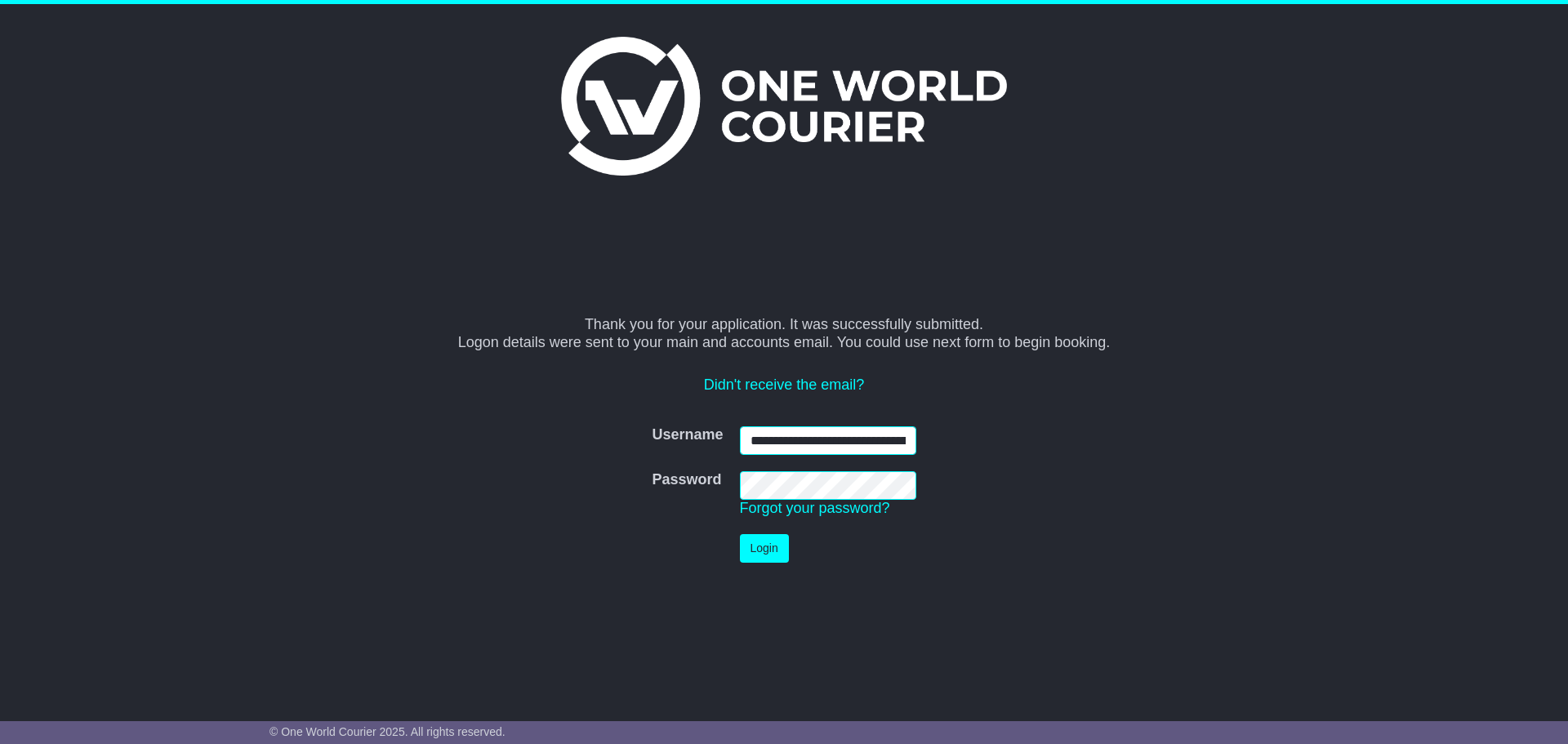 scroll, scrollTop: 0, scrollLeft: 62, axis: horizontal 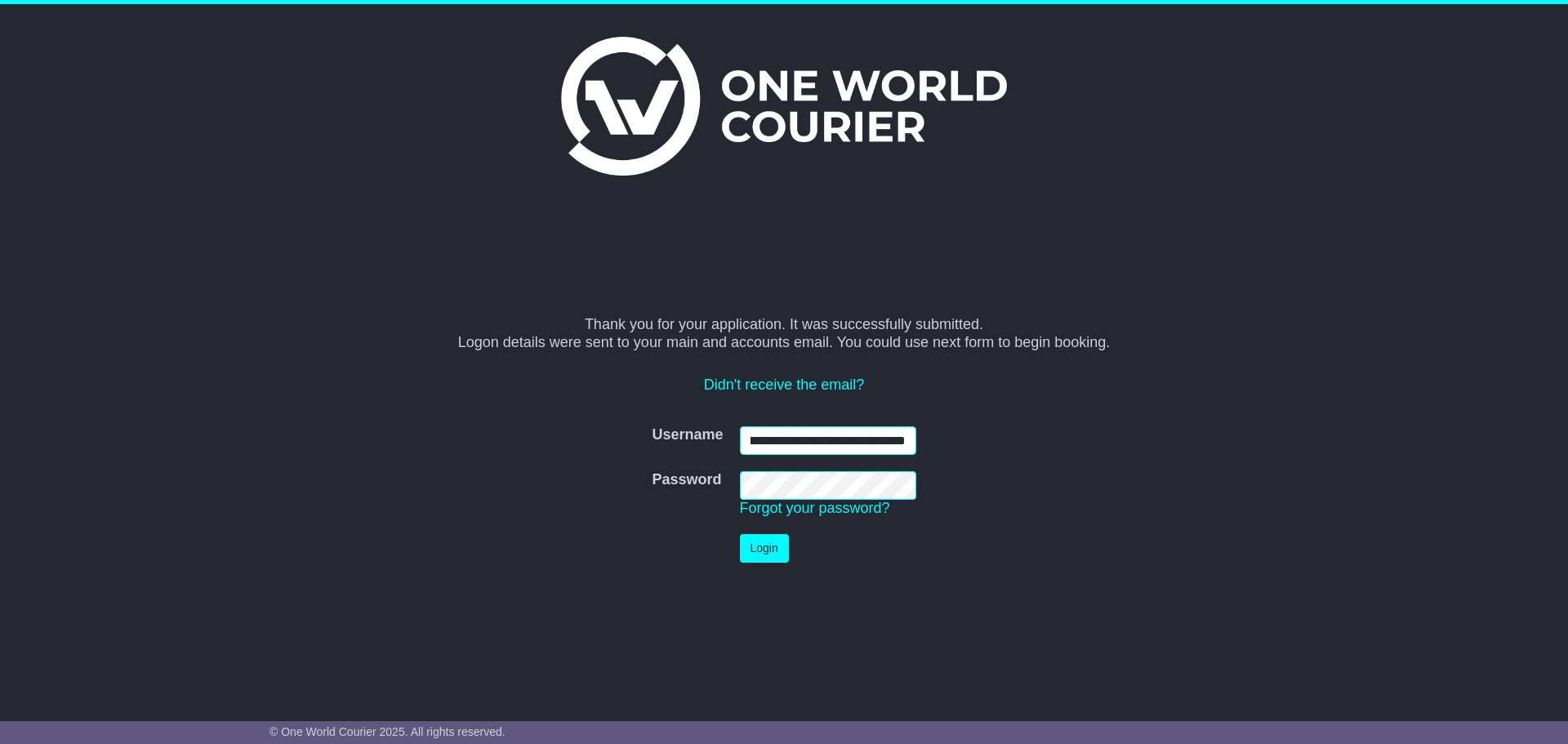 type on "**********" 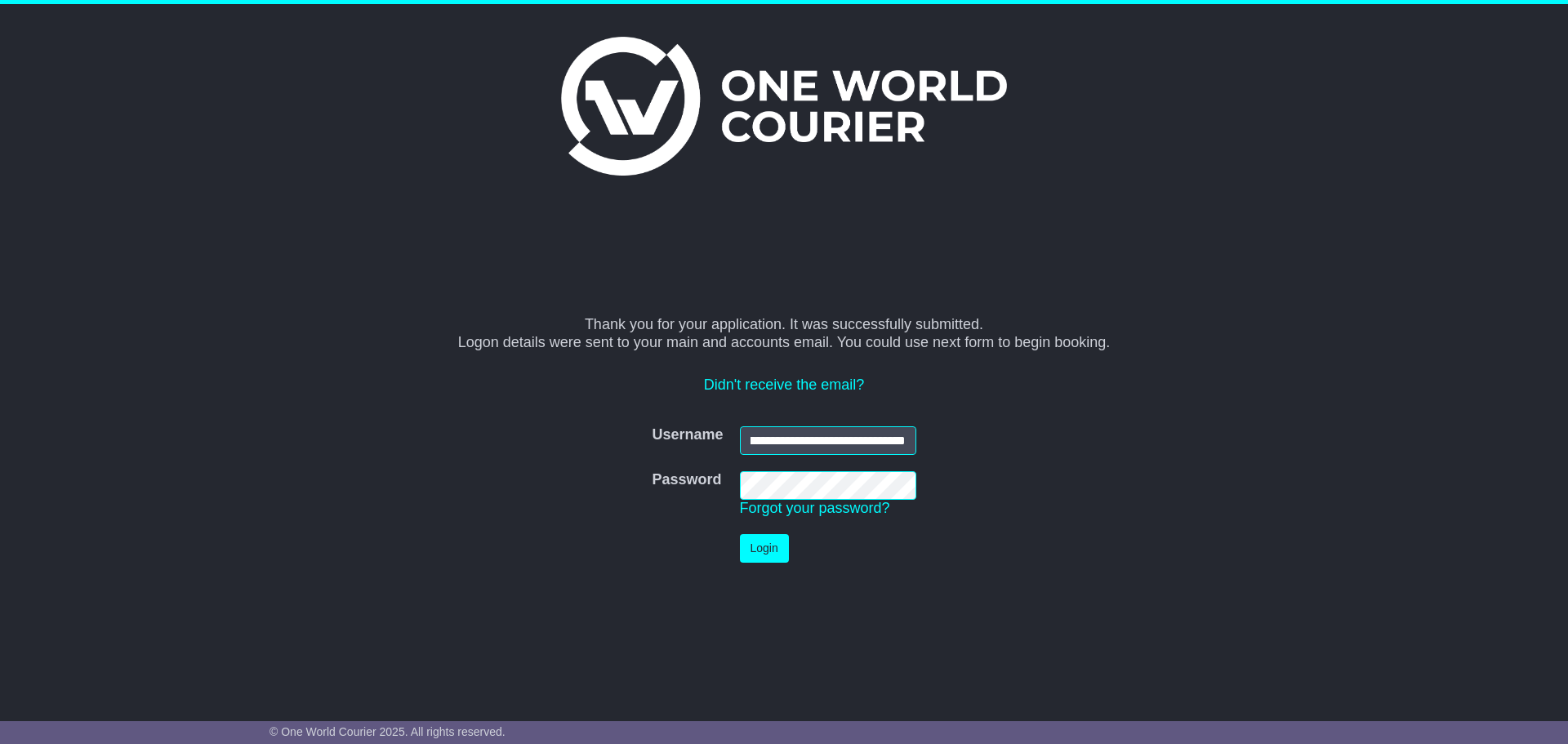scroll, scrollTop: 0, scrollLeft: 0, axis: both 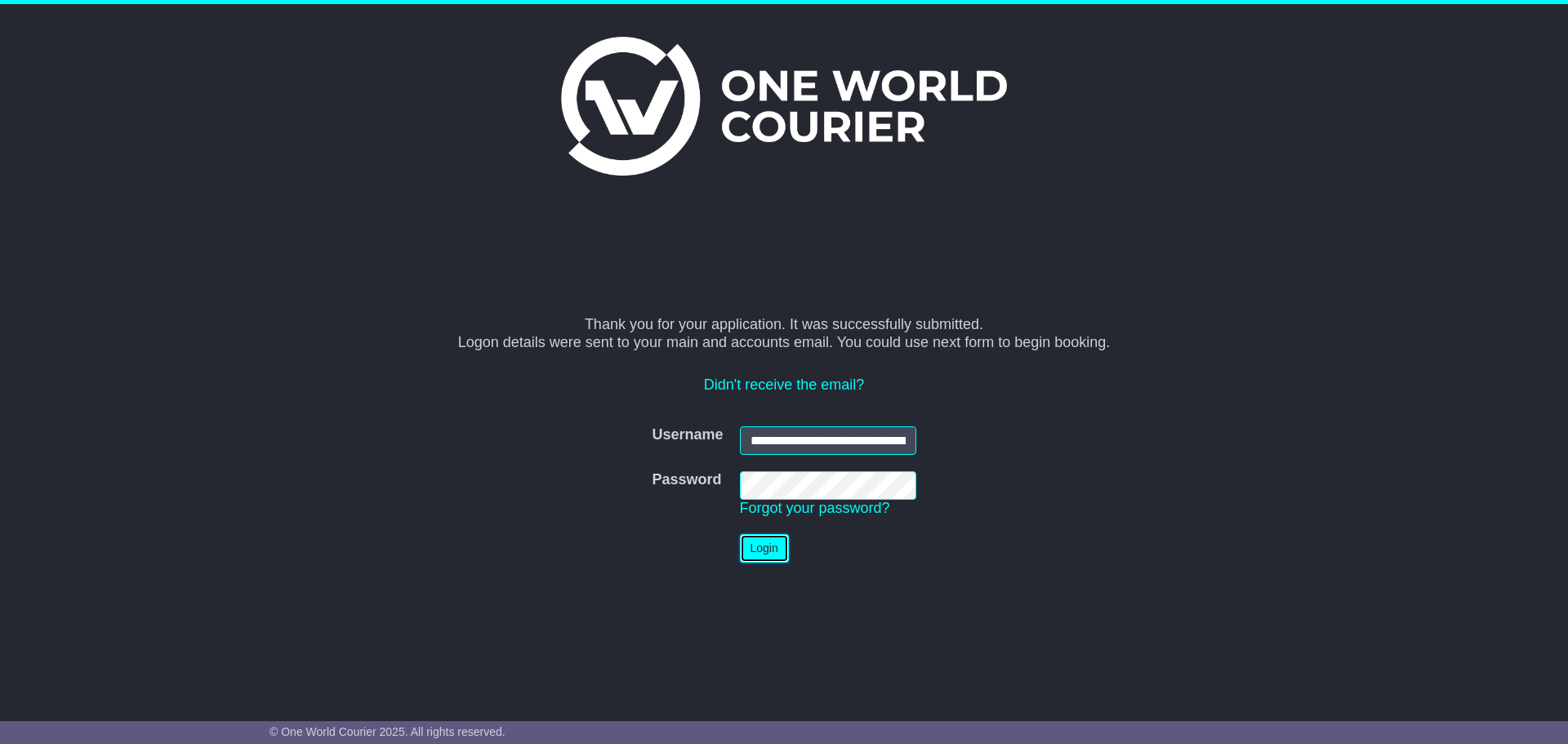 click on "Login" at bounding box center [764, 548] 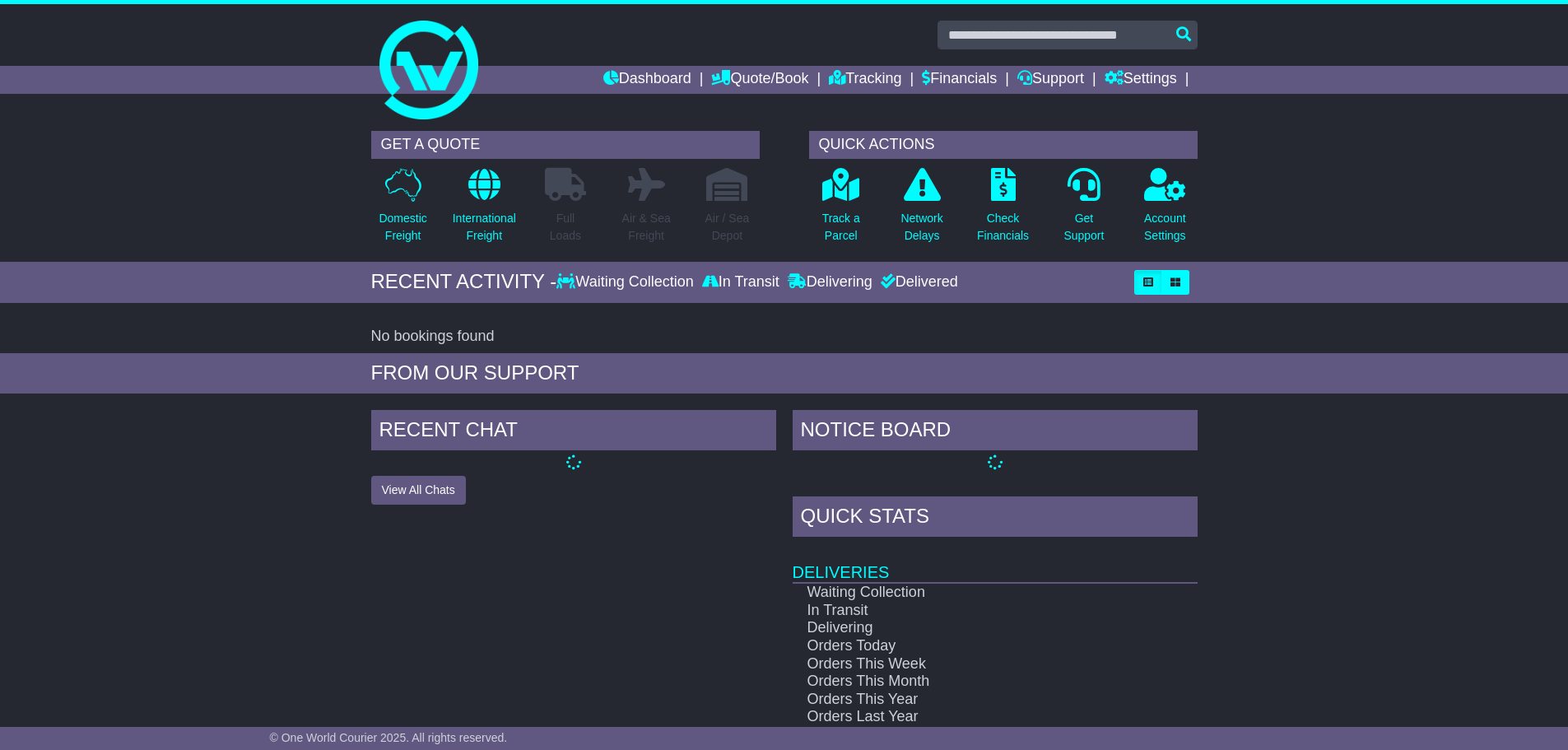 scroll, scrollTop: 0, scrollLeft: 0, axis: both 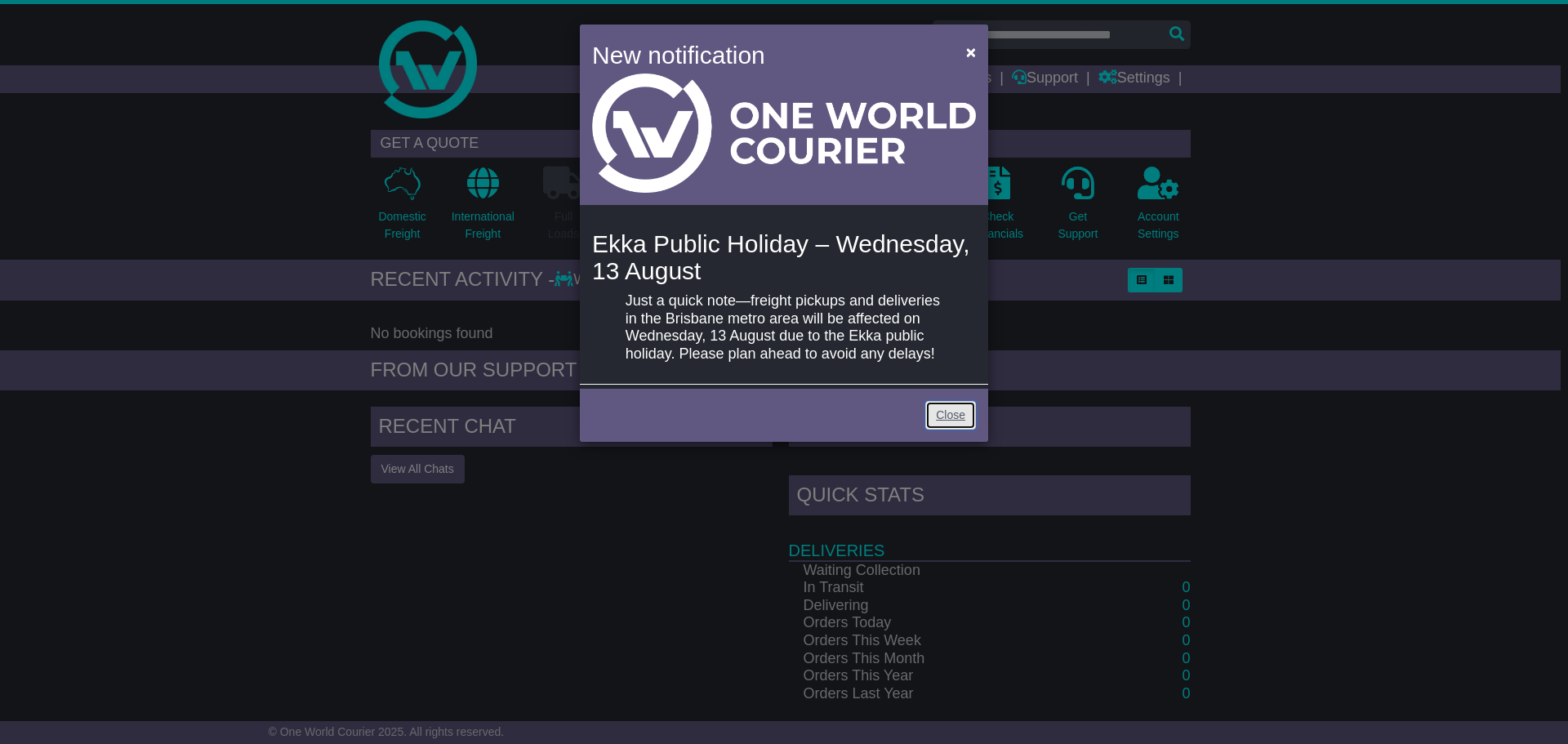 click on "Close" at bounding box center [951, 415] 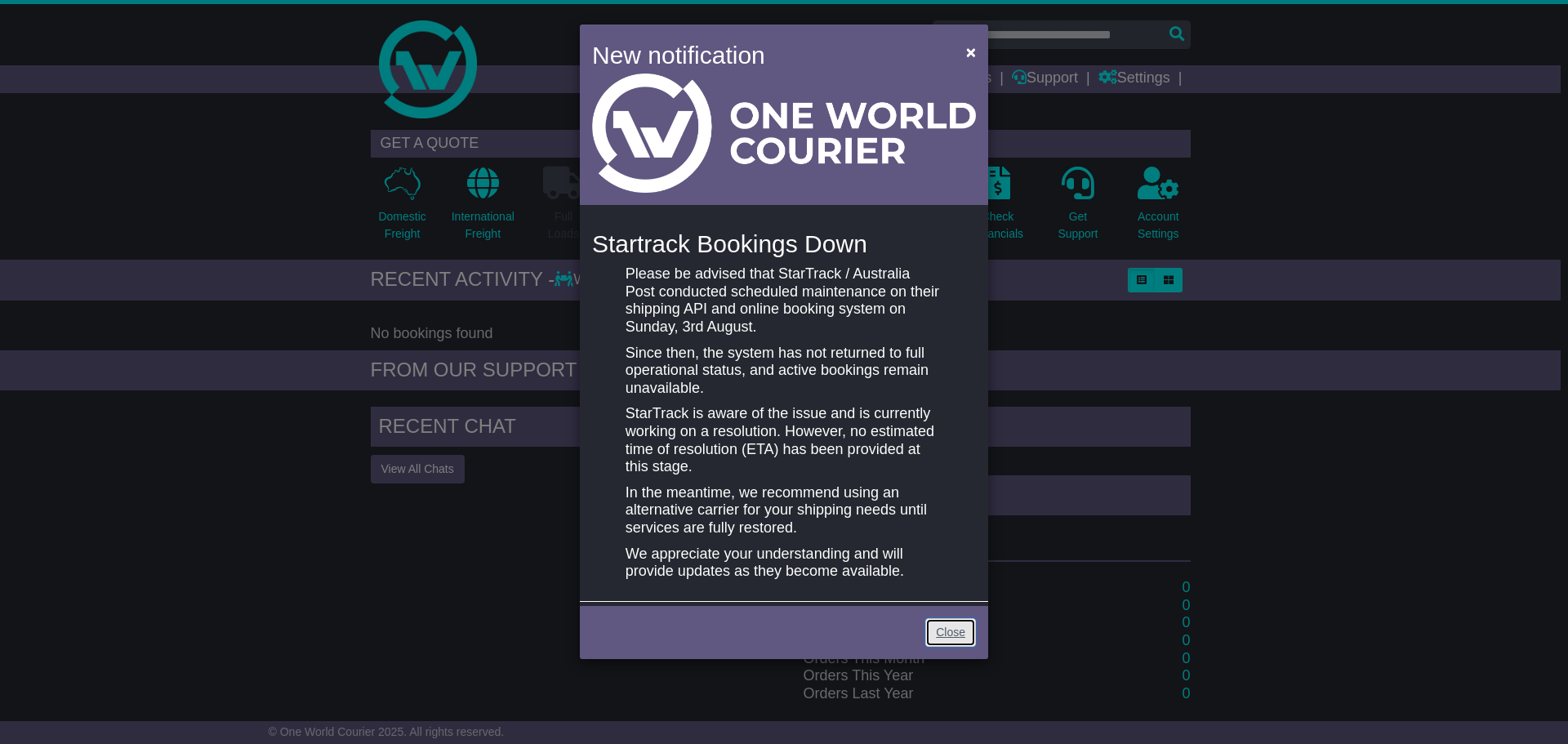 click on "Close" at bounding box center (951, 632) 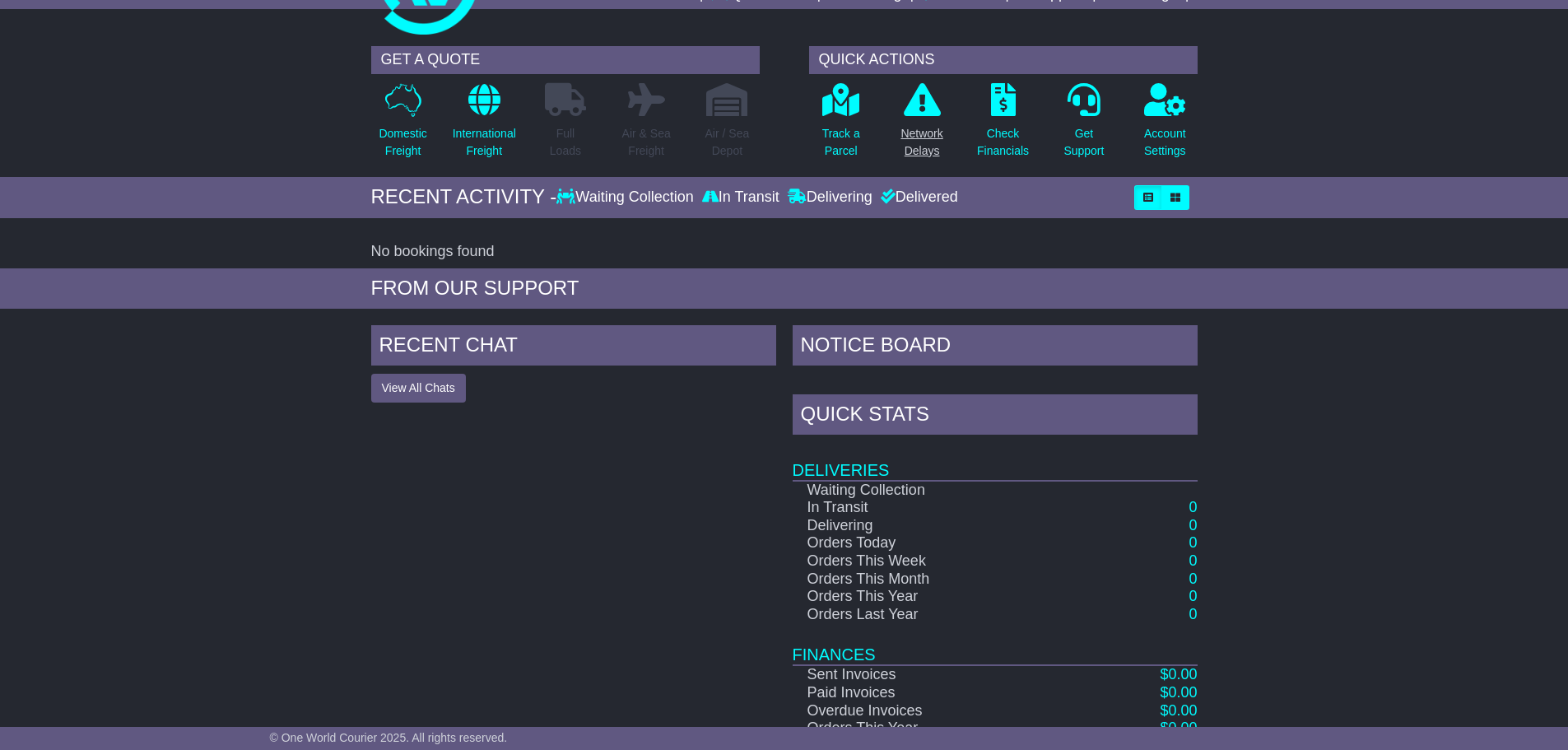 scroll, scrollTop: 0, scrollLeft: 0, axis: both 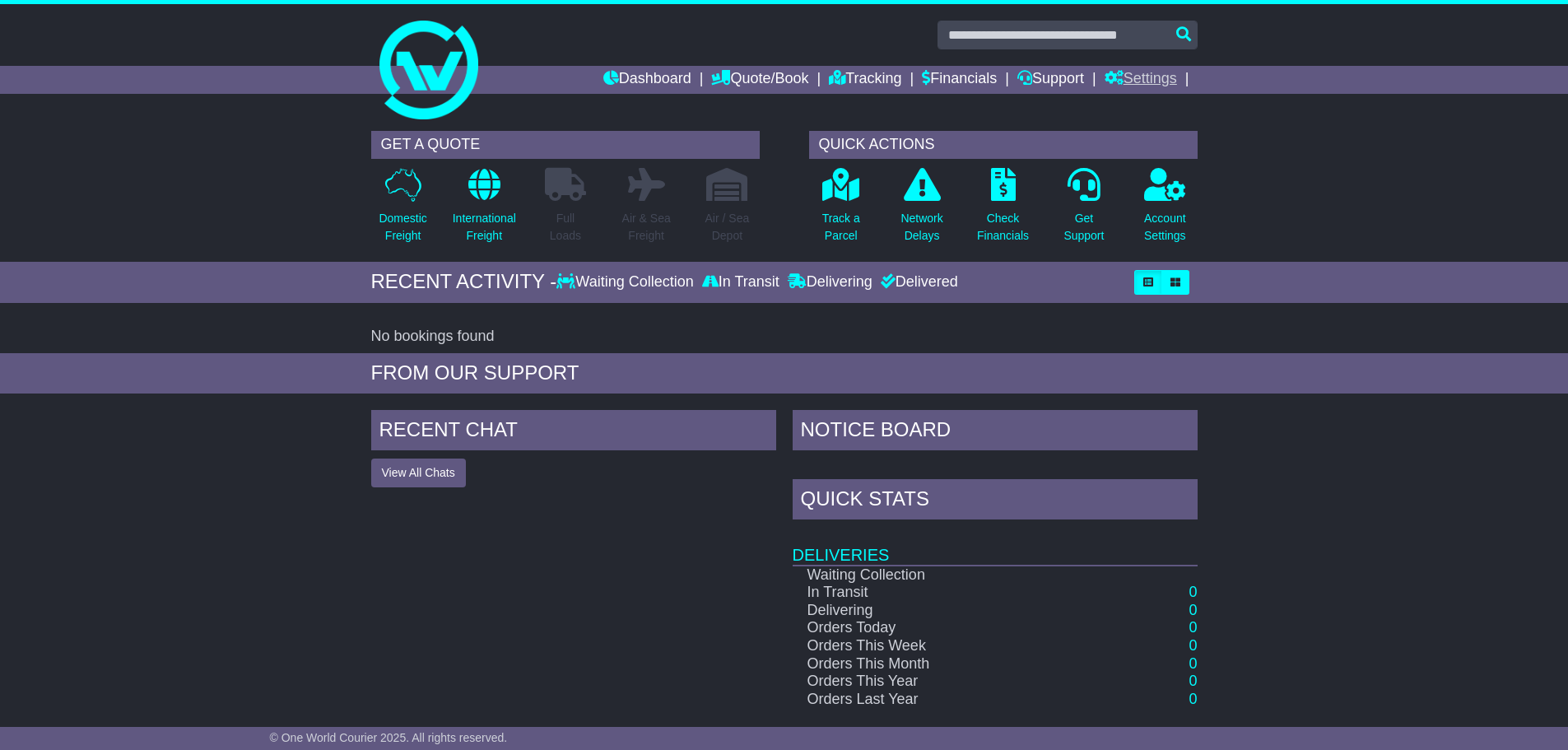 click on "Settings" at bounding box center [1141, 80] 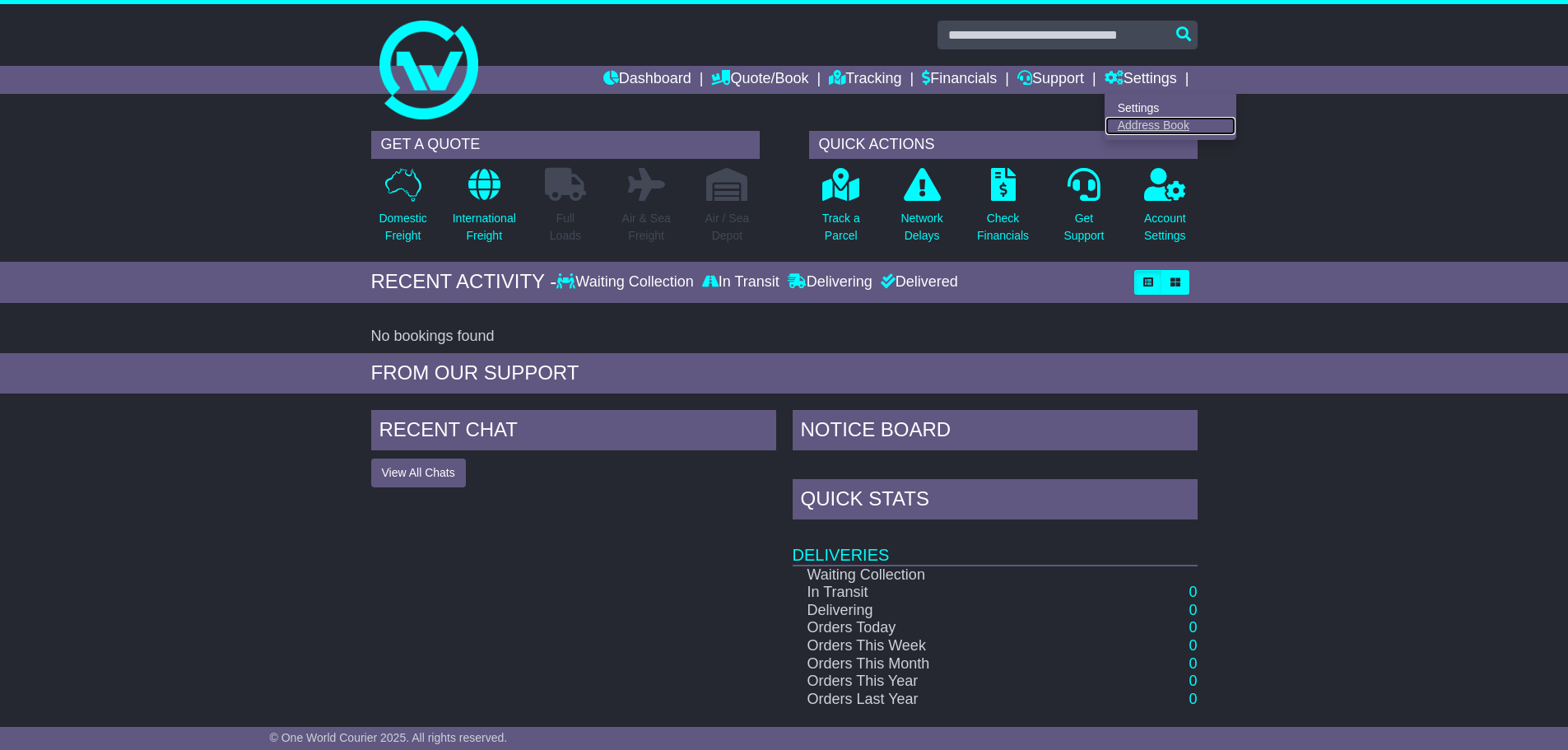 click on "Address Book" at bounding box center [1170, 126] 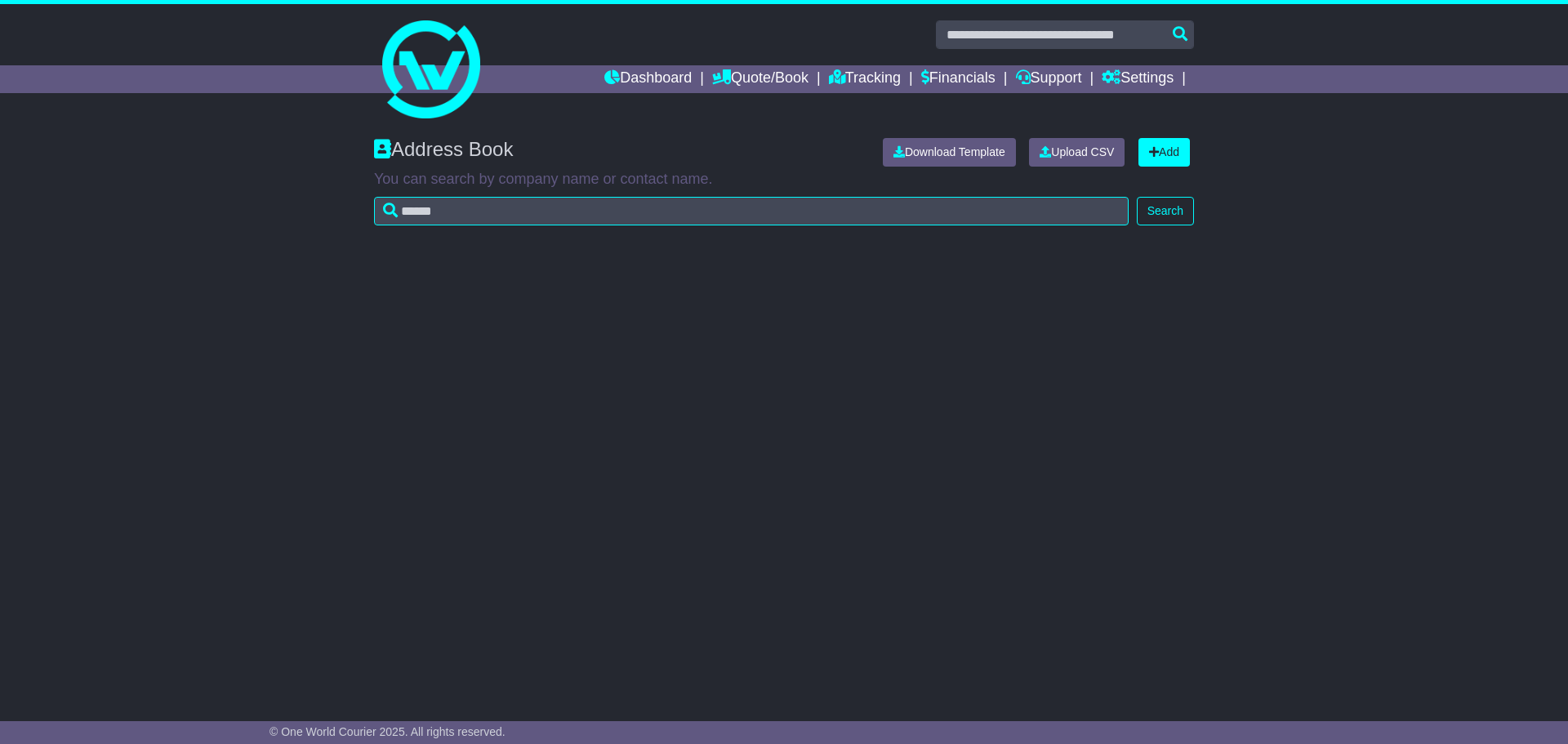 scroll, scrollTop: 0, scrollLeft: 0, axis: both 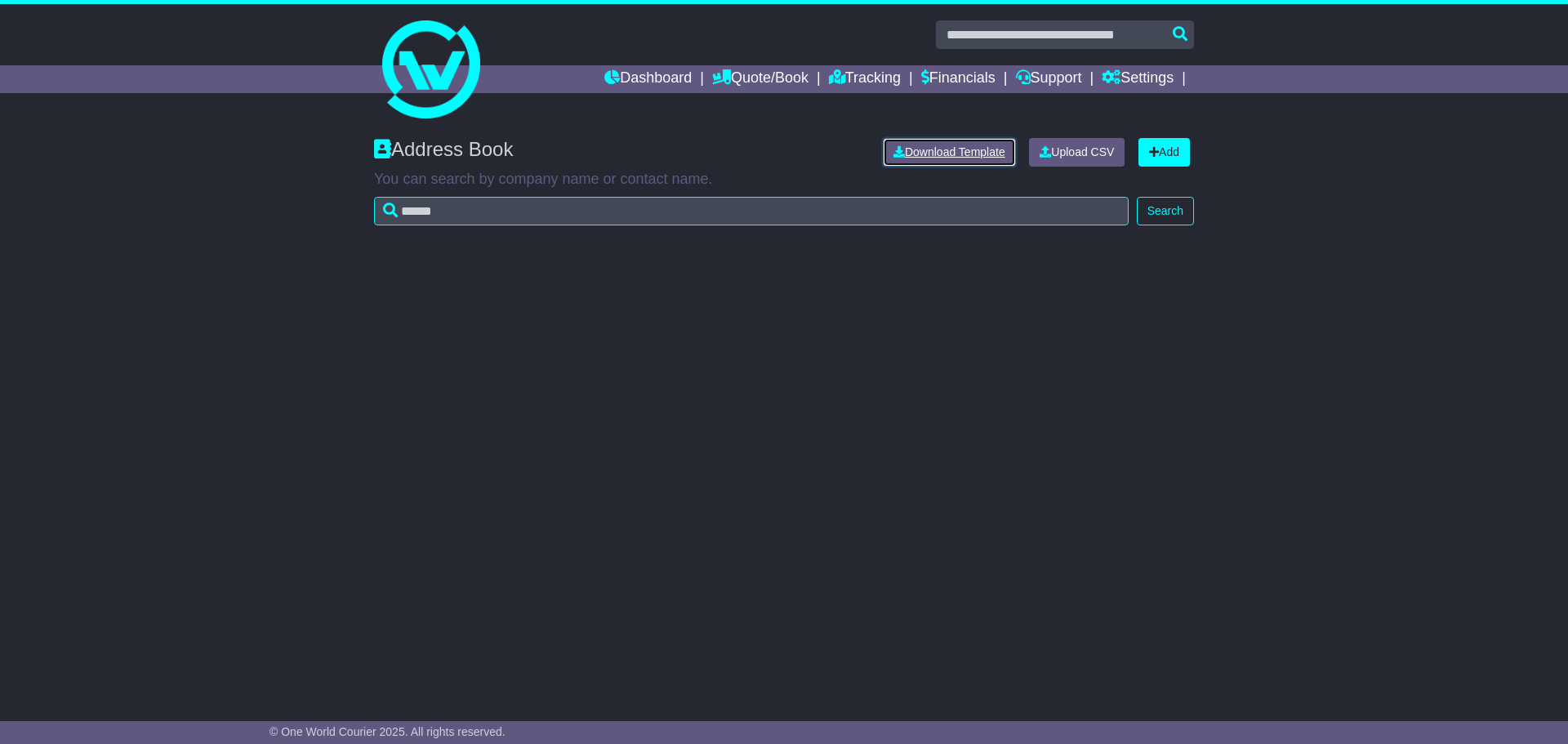 click on "Download Template" at bounding box center [949, 152] 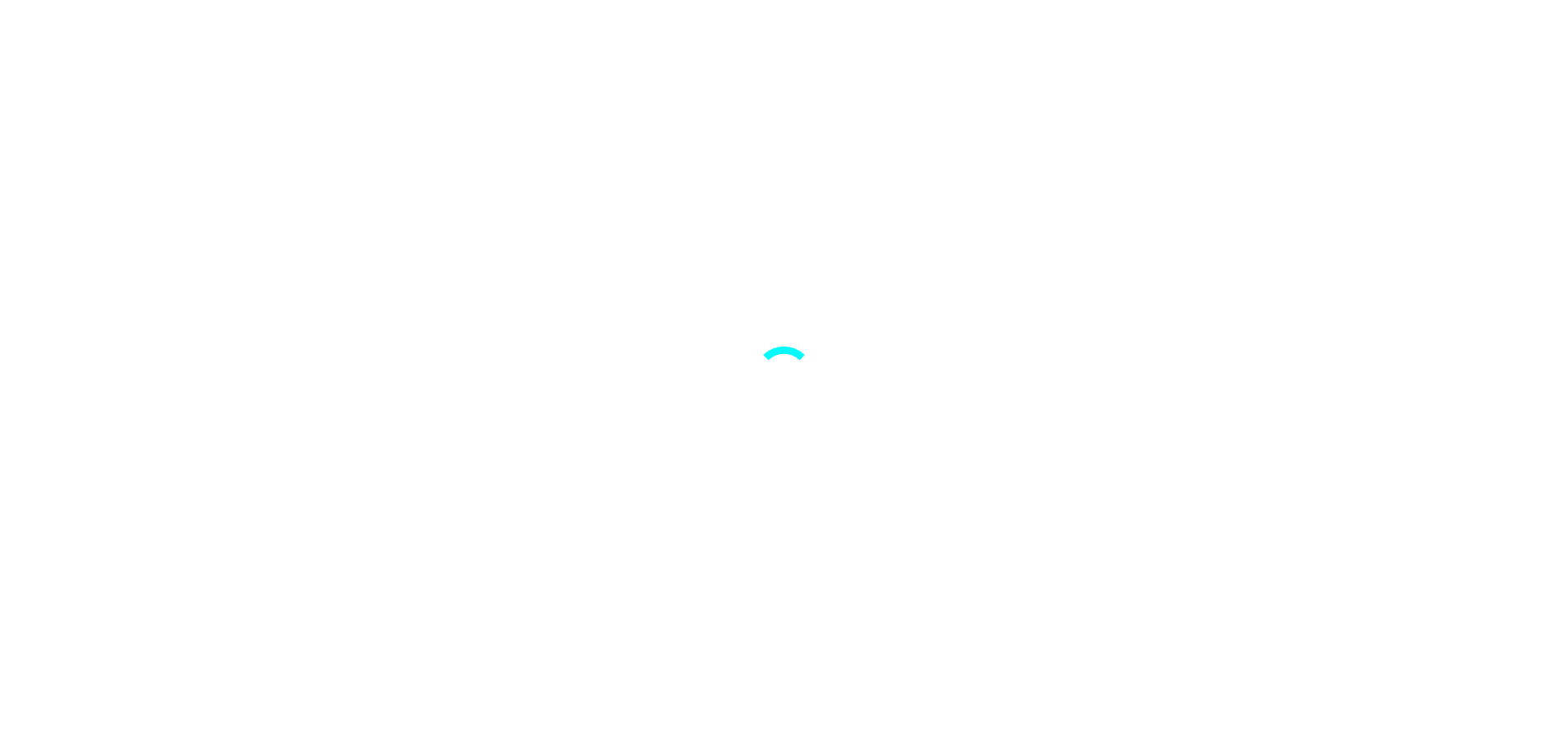 scroll, scrollTop: 0, scrollLeft: 0, axis: both 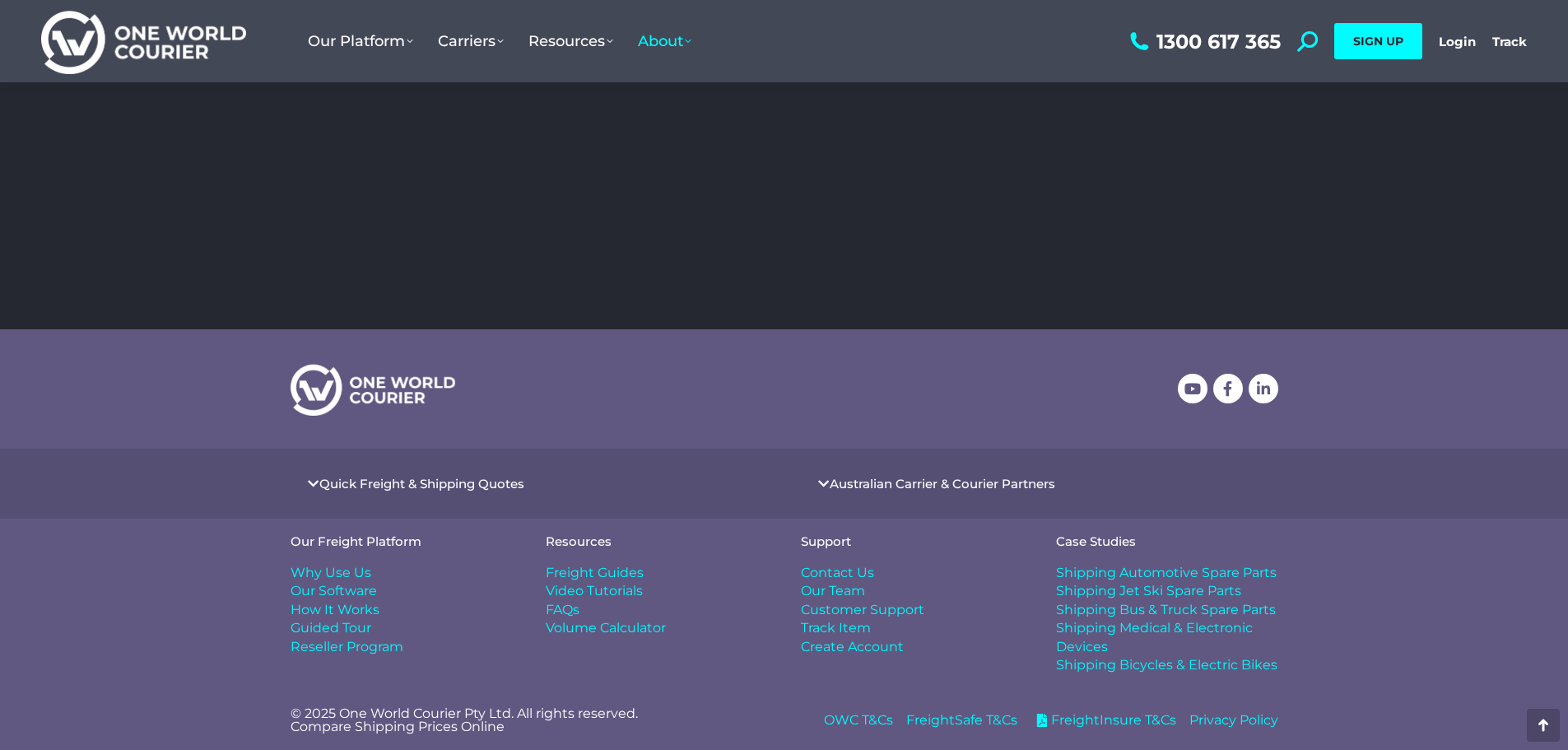 click on "Our Team" at bounding box center [833, 591] 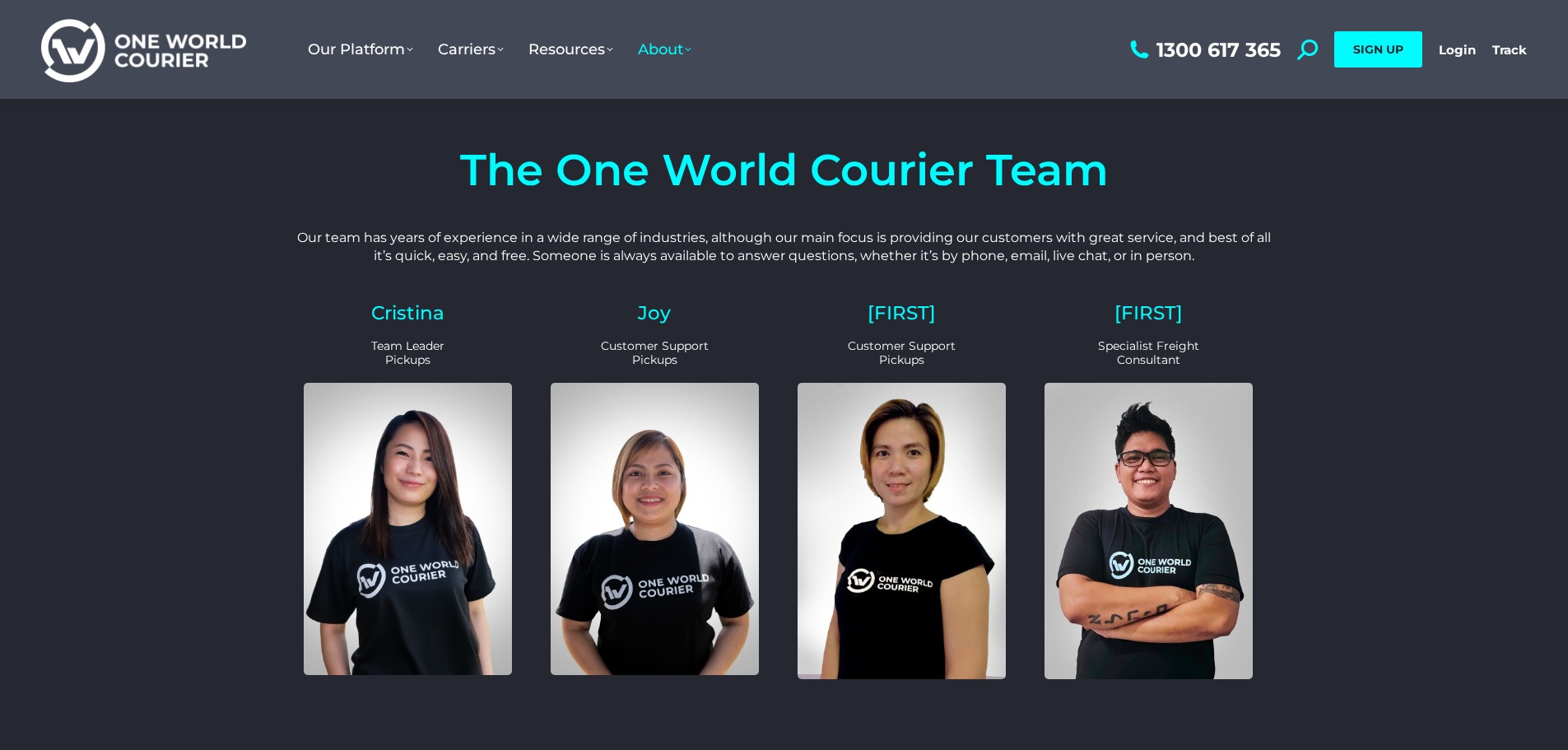 scroll, scrollTop: 0, scrollLeft: 0, axis: both 